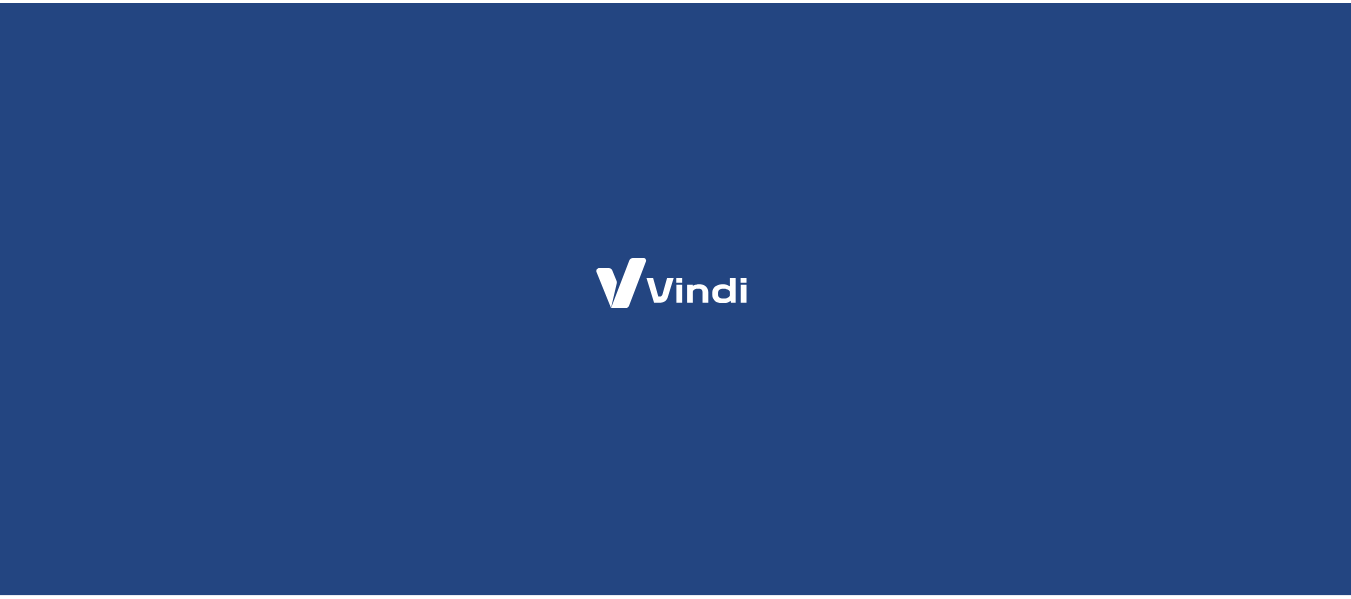 scroll, scrollTop: 0, scrollLeft: 0, axis: both 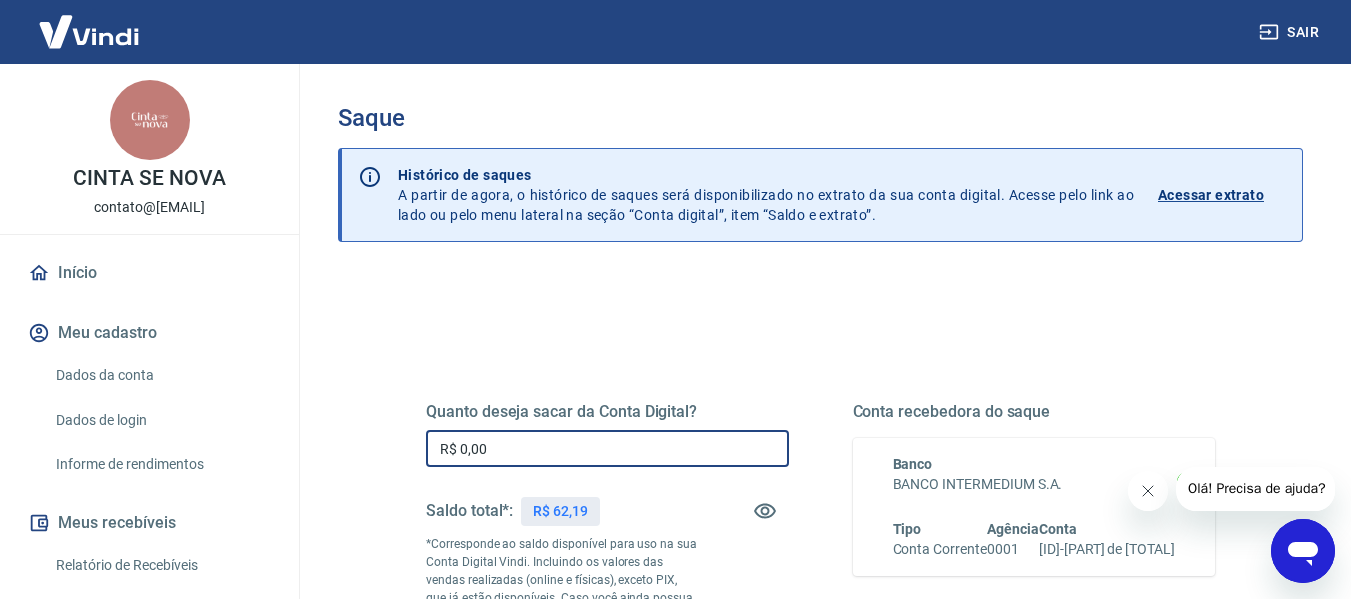 click on "R$ 0,00" at bounding box center [607, 448] 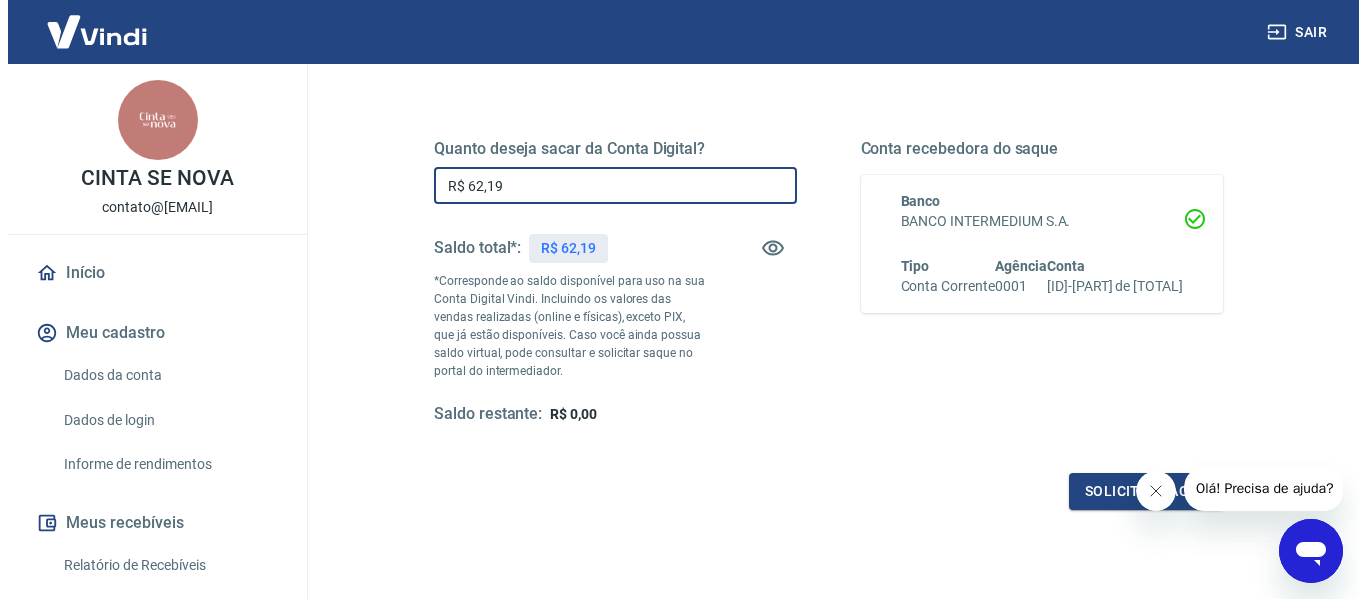 scroll, scrollTop: 317, scrollLeft: 0, axis: vertical 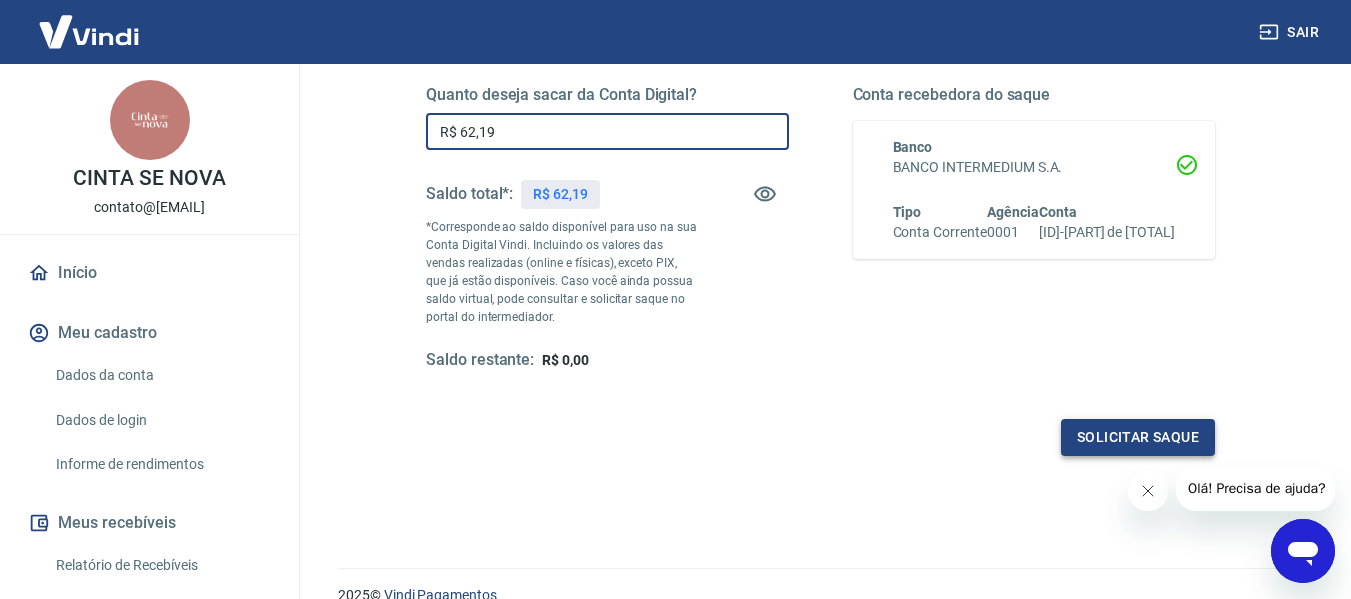 type on "R$ 62,19" 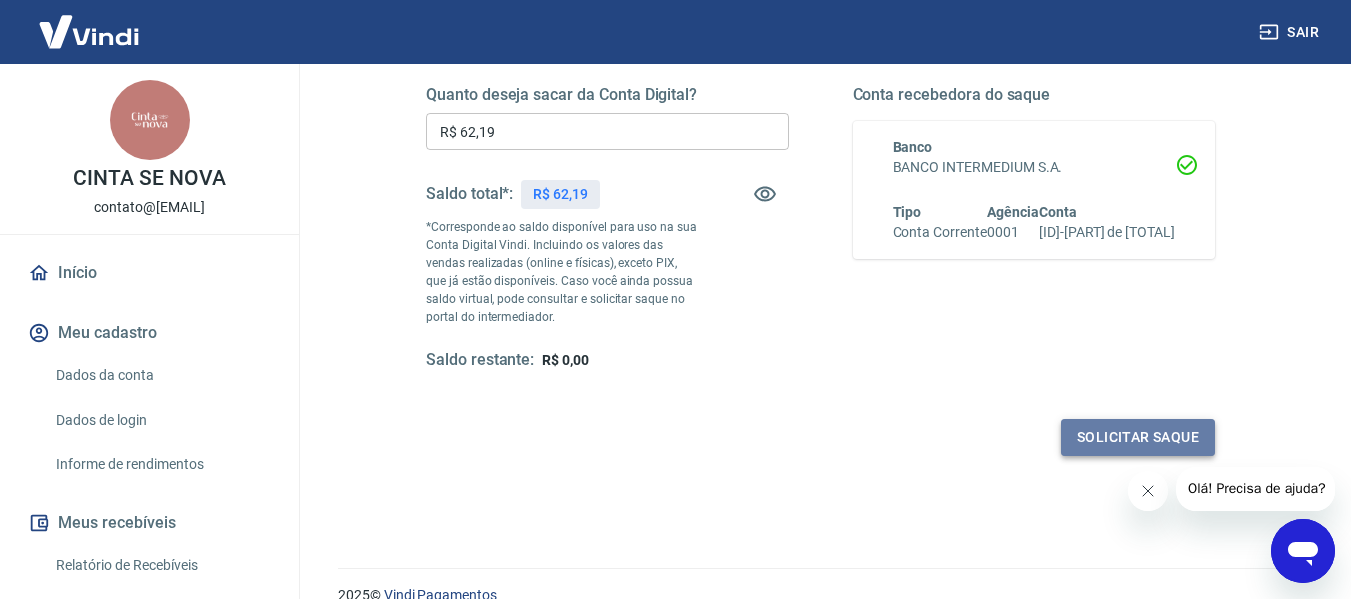 click on "Solicitar saque" at bounding box center [1138, 437] 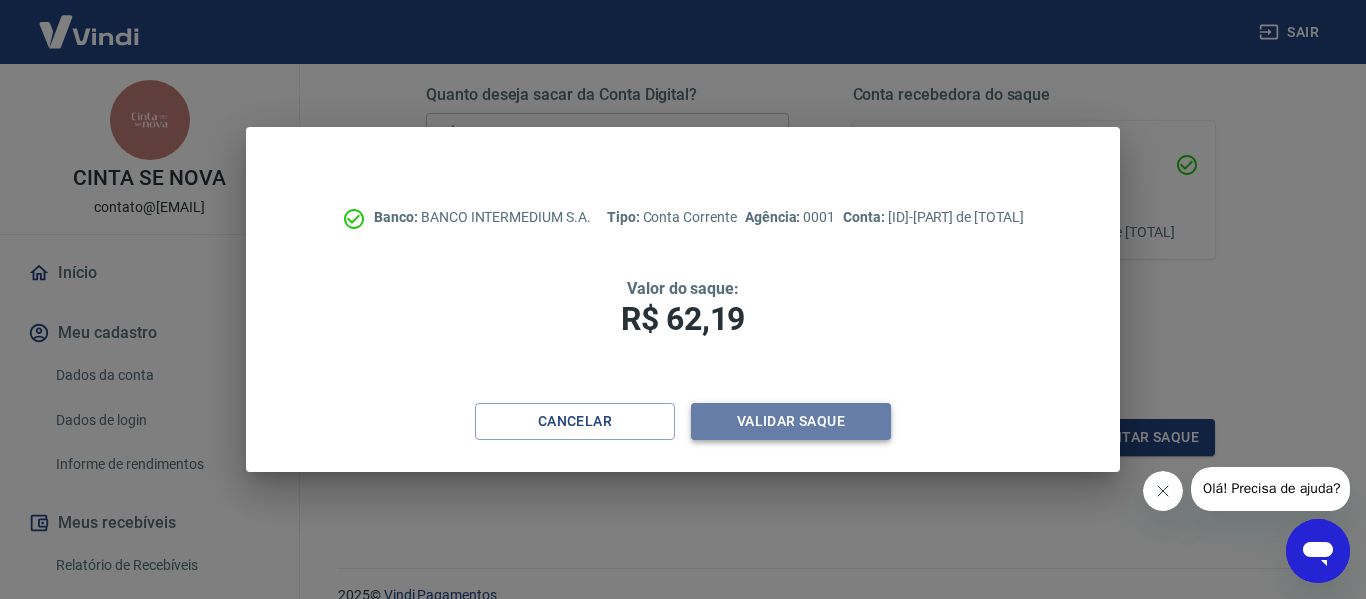 click on "Validar saque" at bounding box center [791, 421] 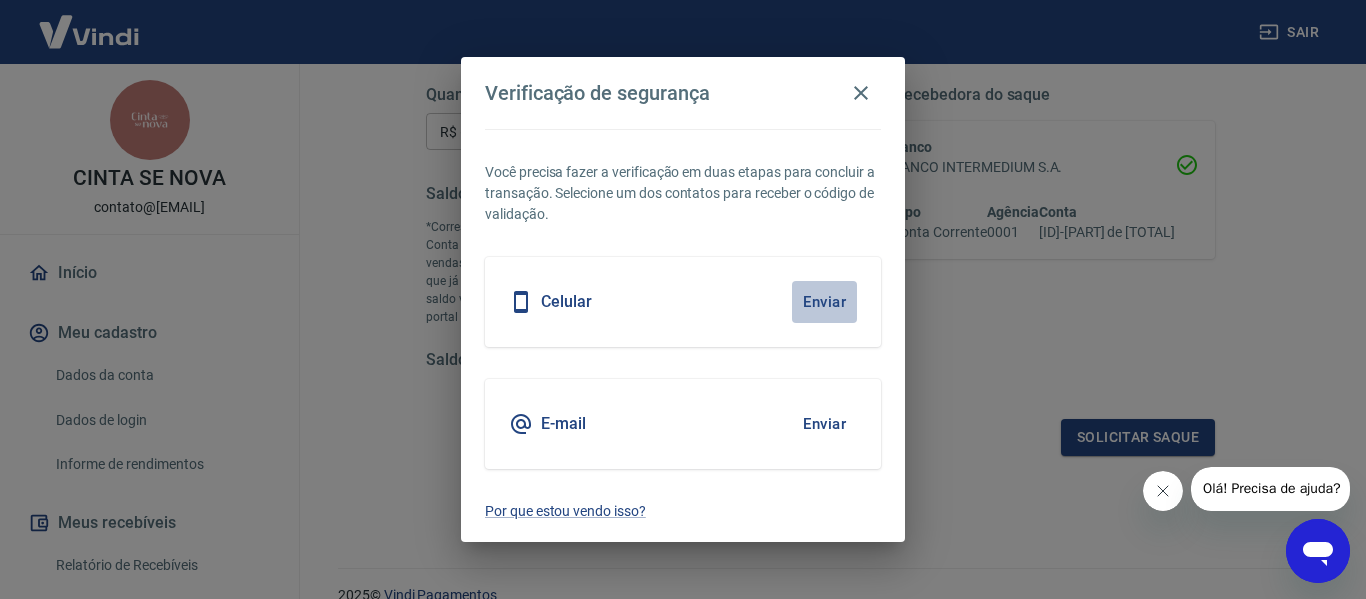 click on "Enviar" at bounding box center [824, 302] 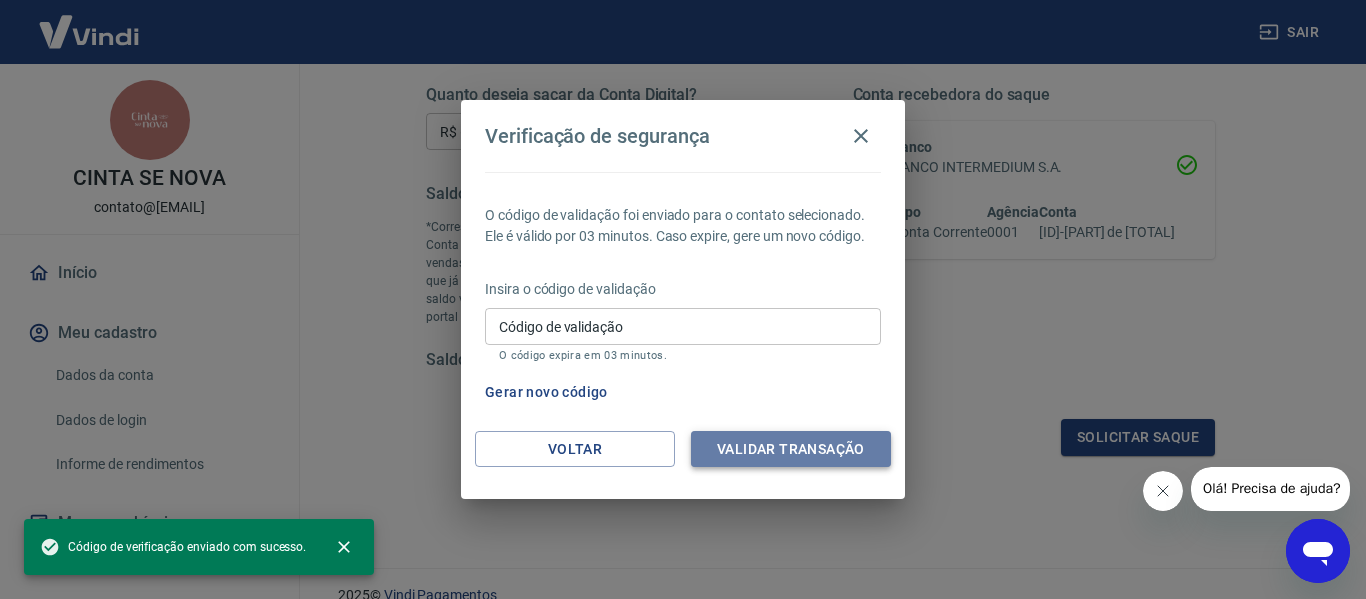 click on "Validar transação" at bounding box center (791, 449) 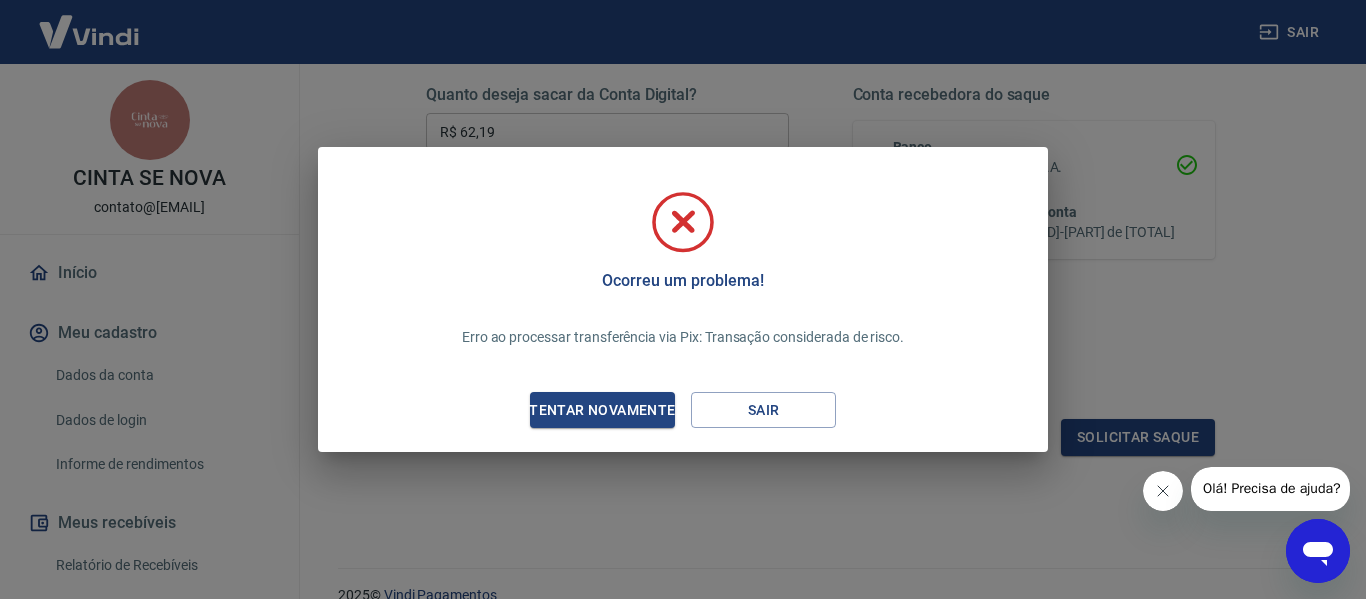 click 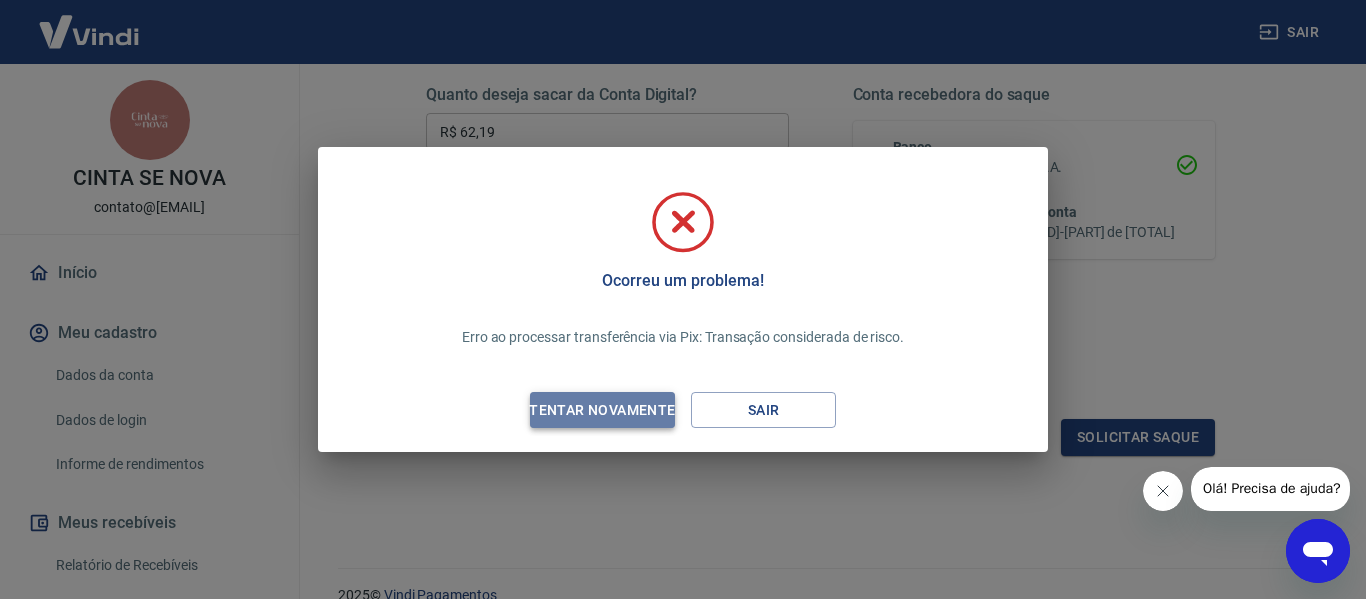 click on "Tentar novamente" at bounding box center [602, 410] 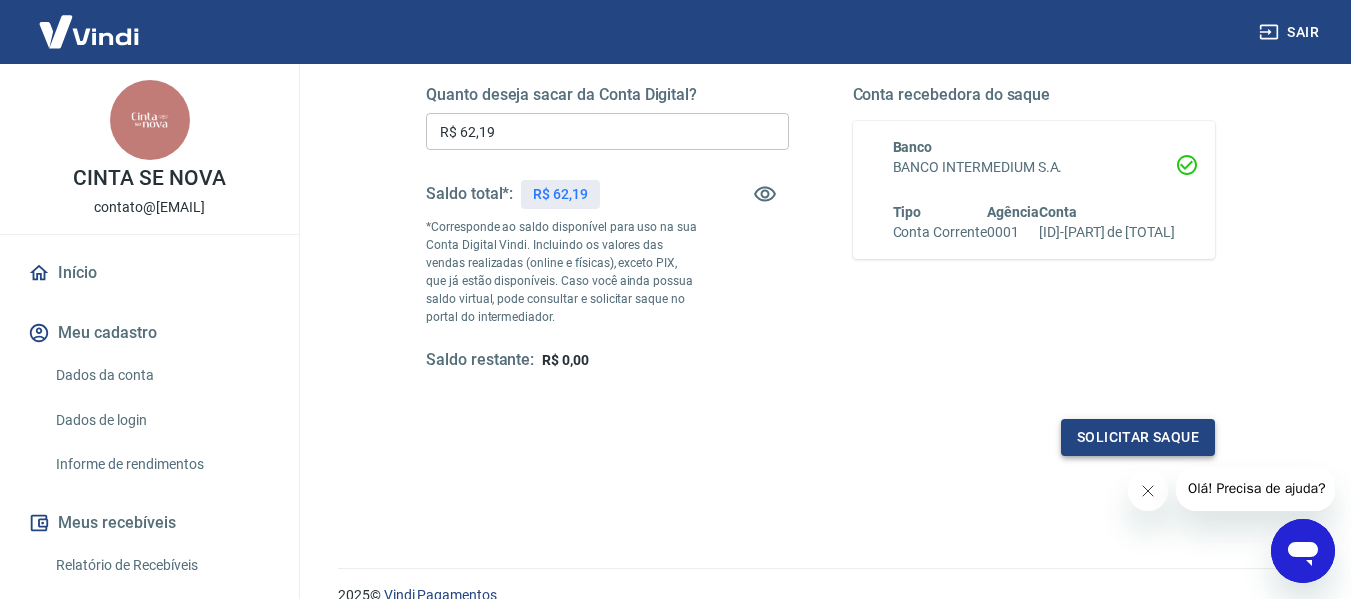click on "Solicitar saque" at bounding box center [1138, 437] 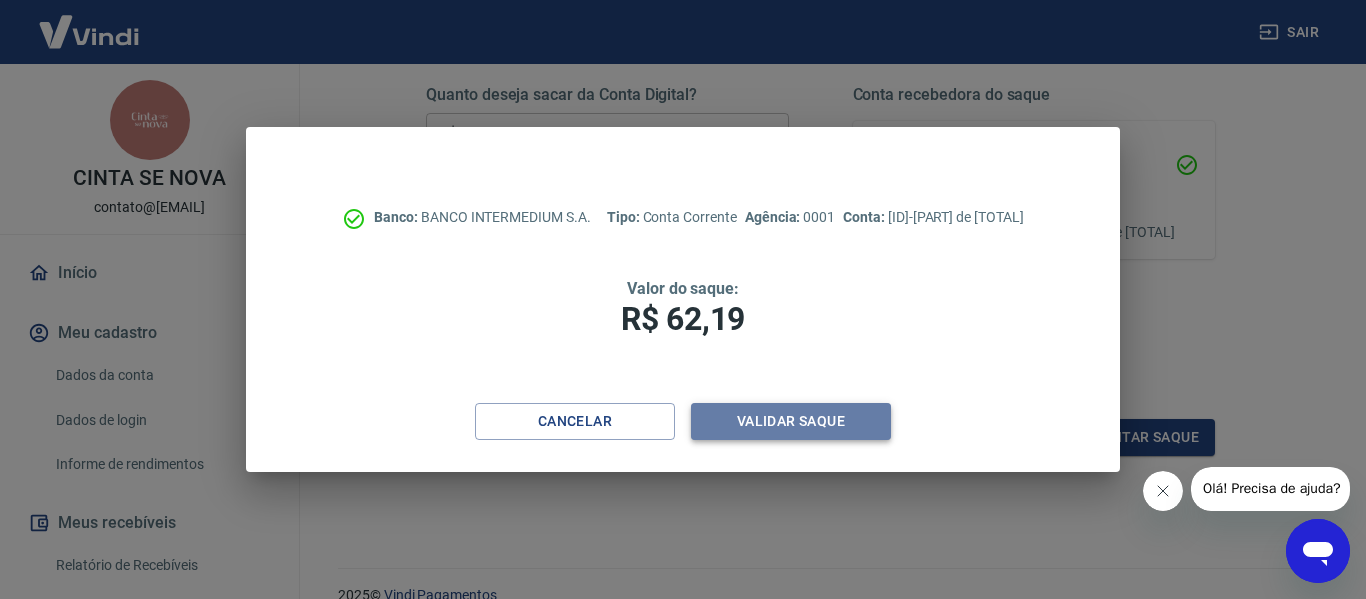 click on "Validar saque" at bounding box center [791, 421] 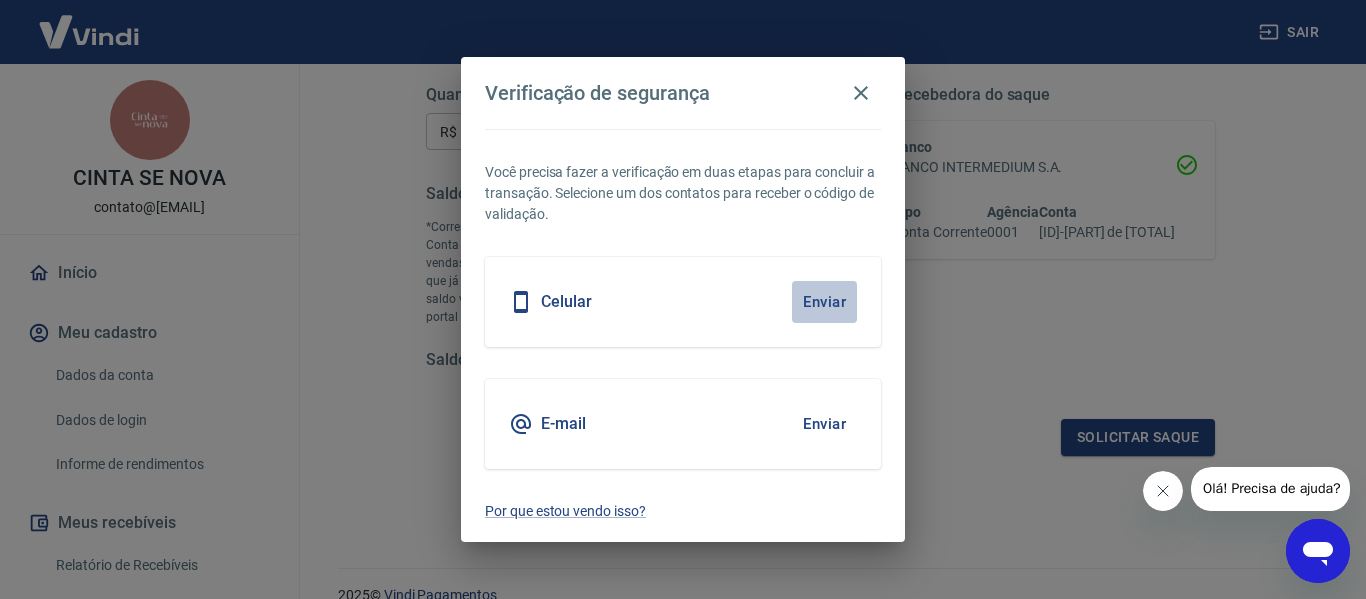 click on "Enviar" at bounding box center [824, 302] 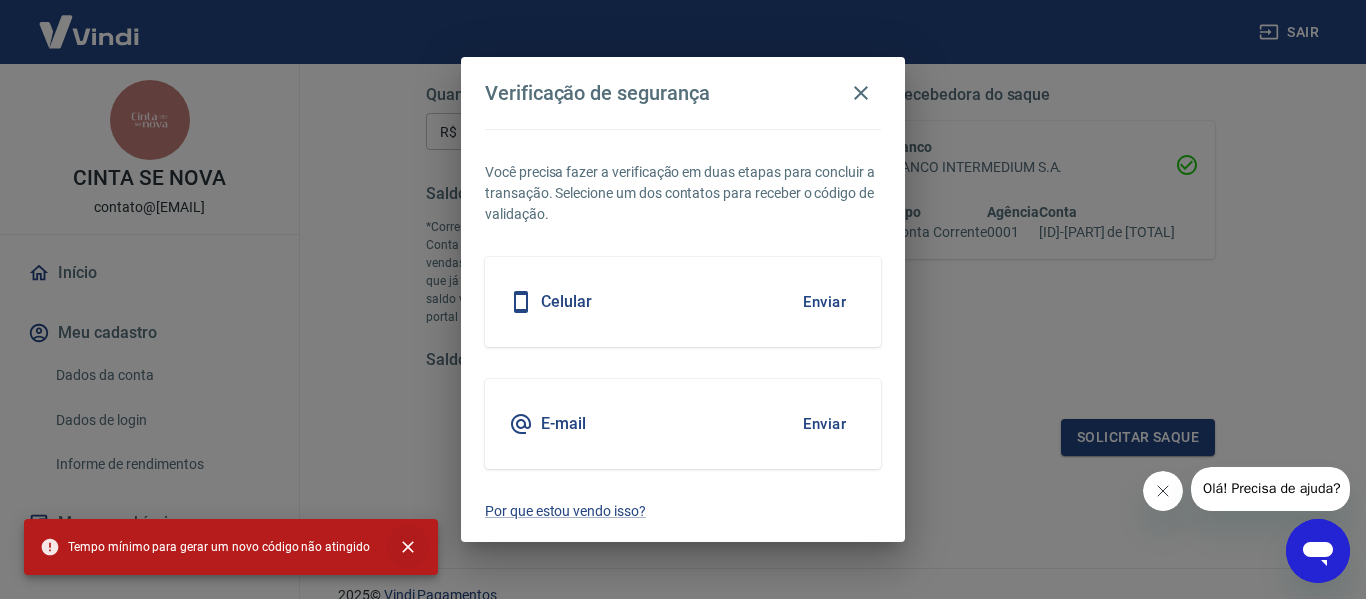 click 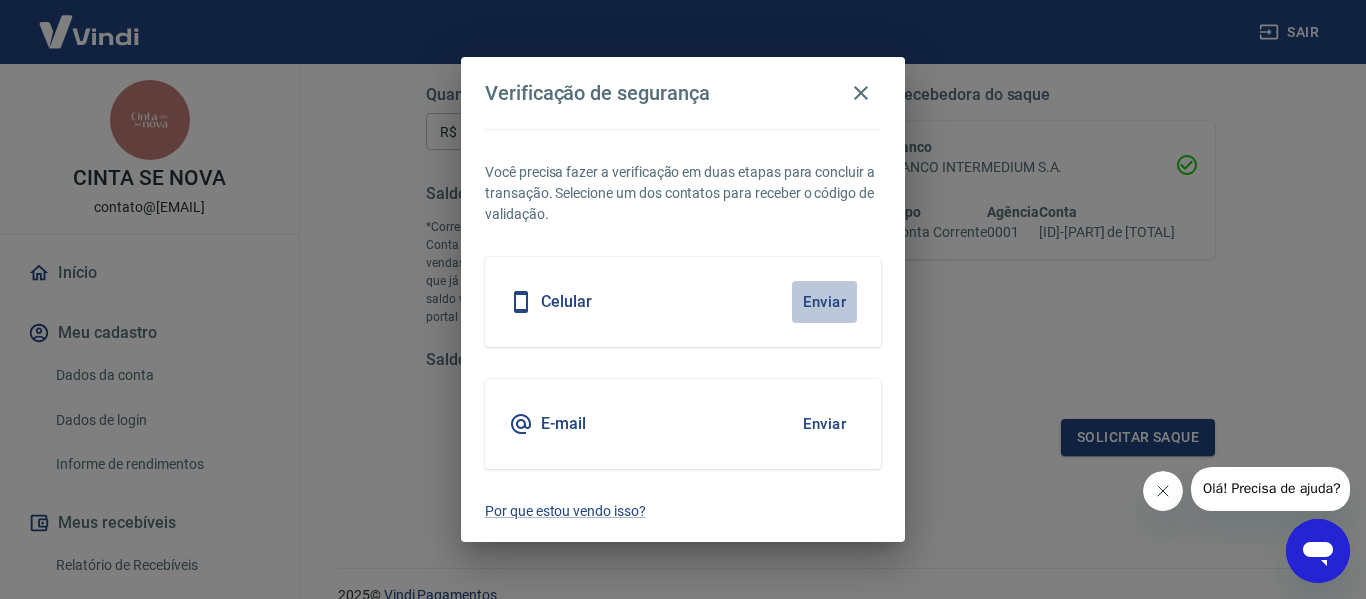 click on "Enviar" at bounding box center [824, 302] 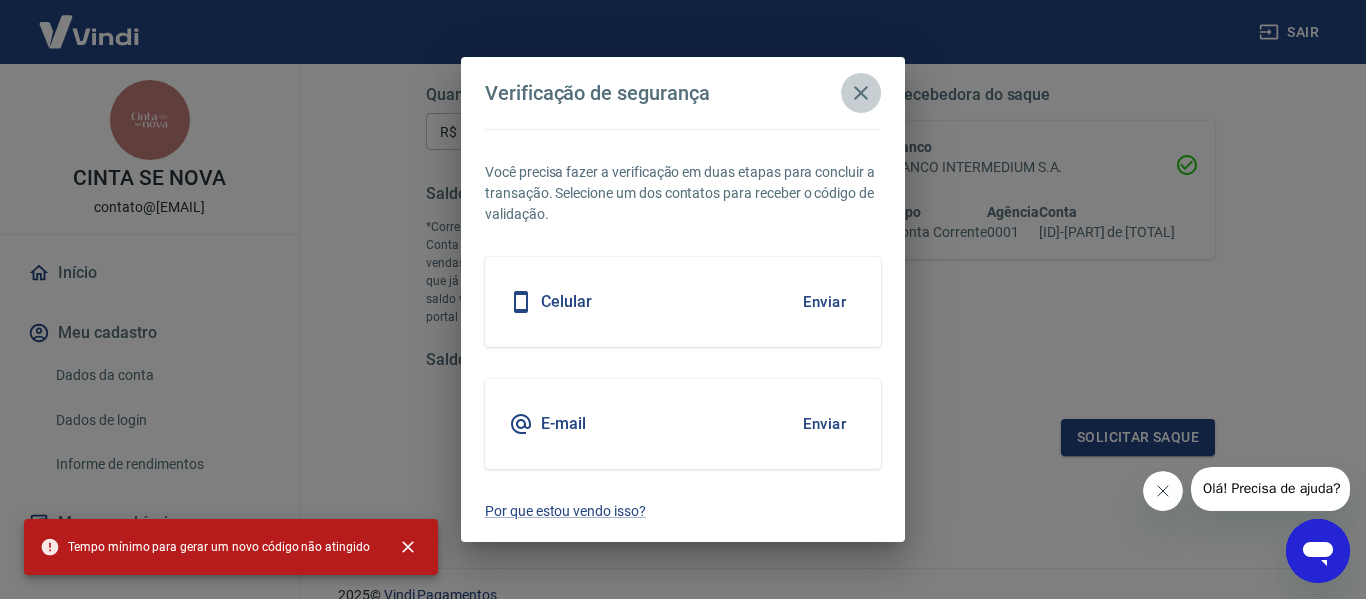 click 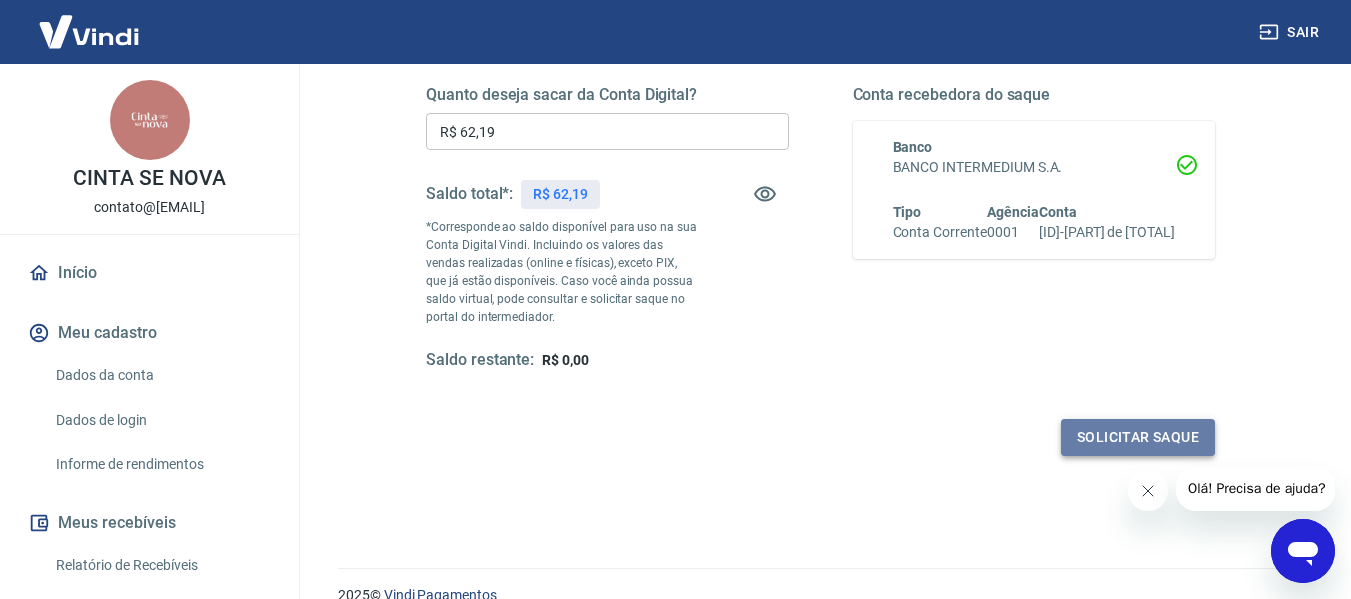 click on "Solicitar saque" at bounding box center [1138, 437] 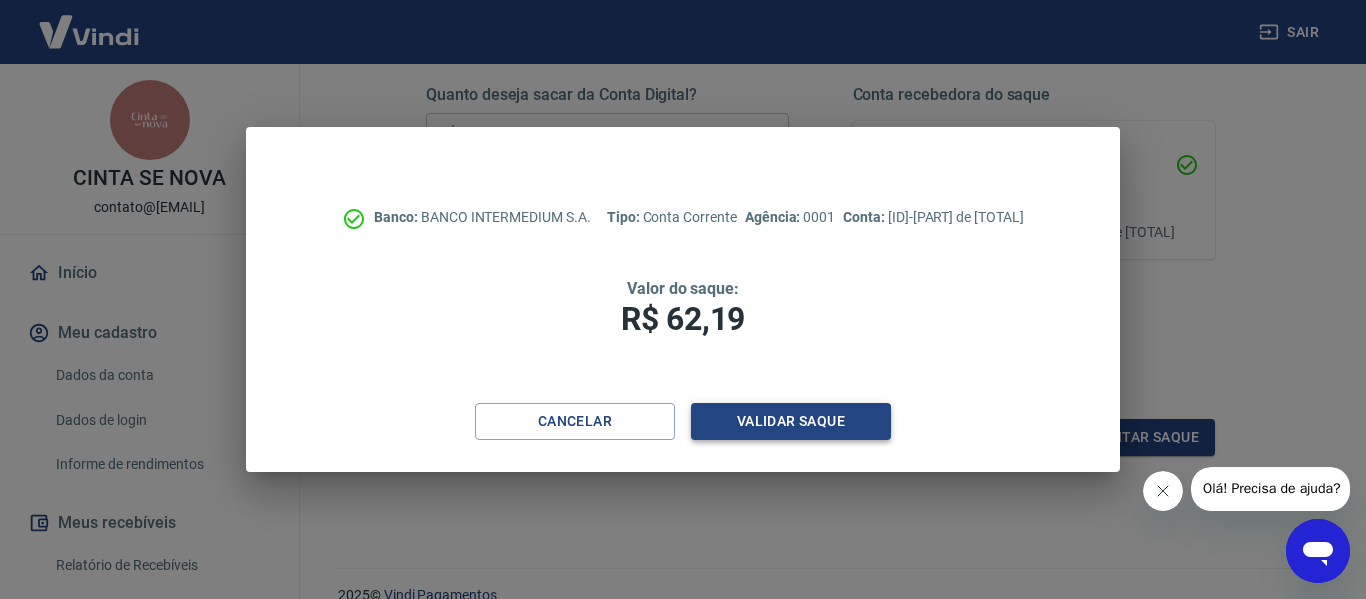 click on "Validar saque" at bounding box center [791, 421] 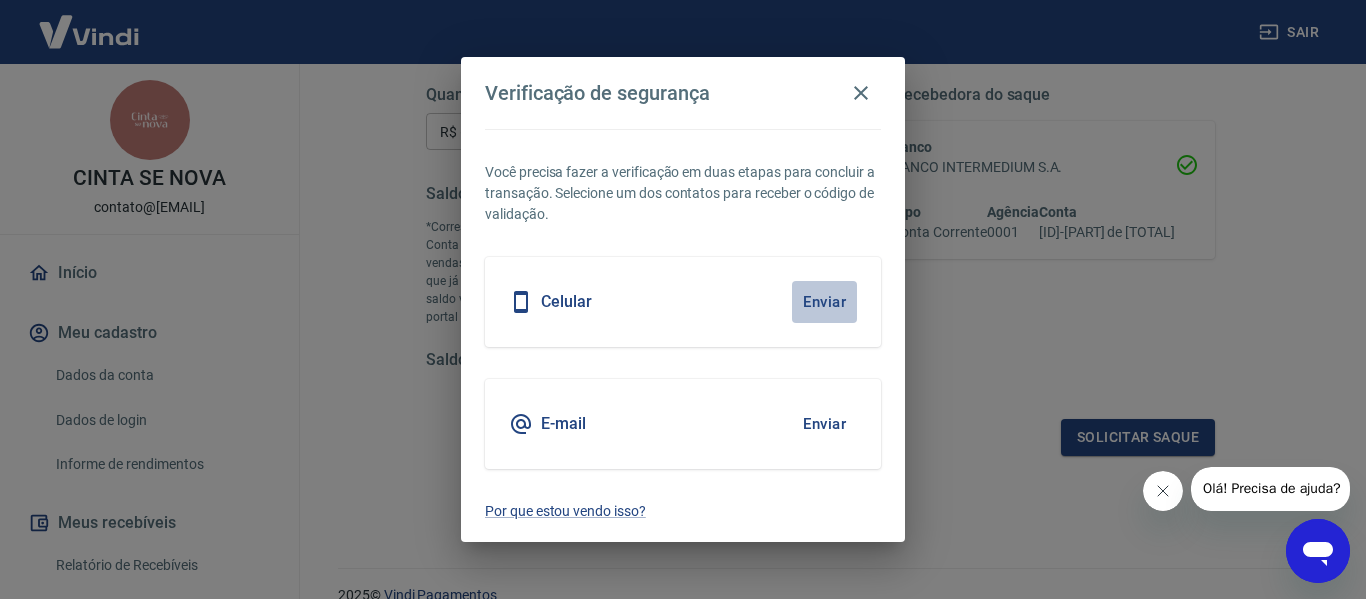 click on "Enviar" at bounding box center (824, 302) 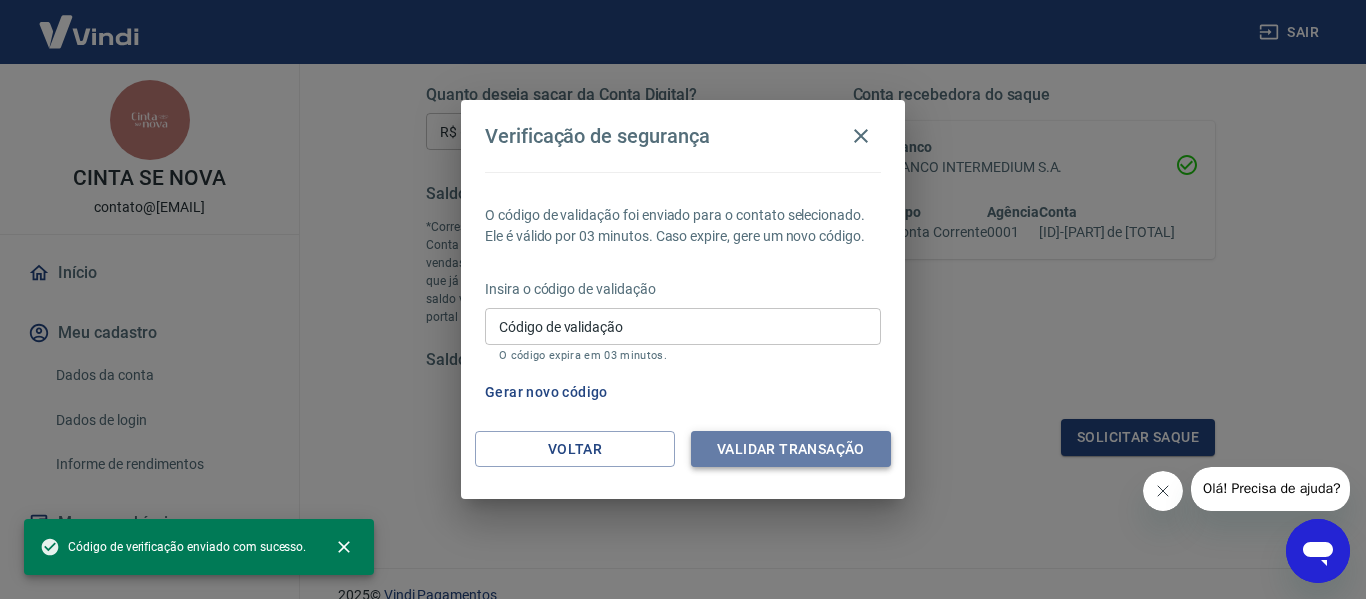 click on "Validar transação" at bounding box center (791, 449) 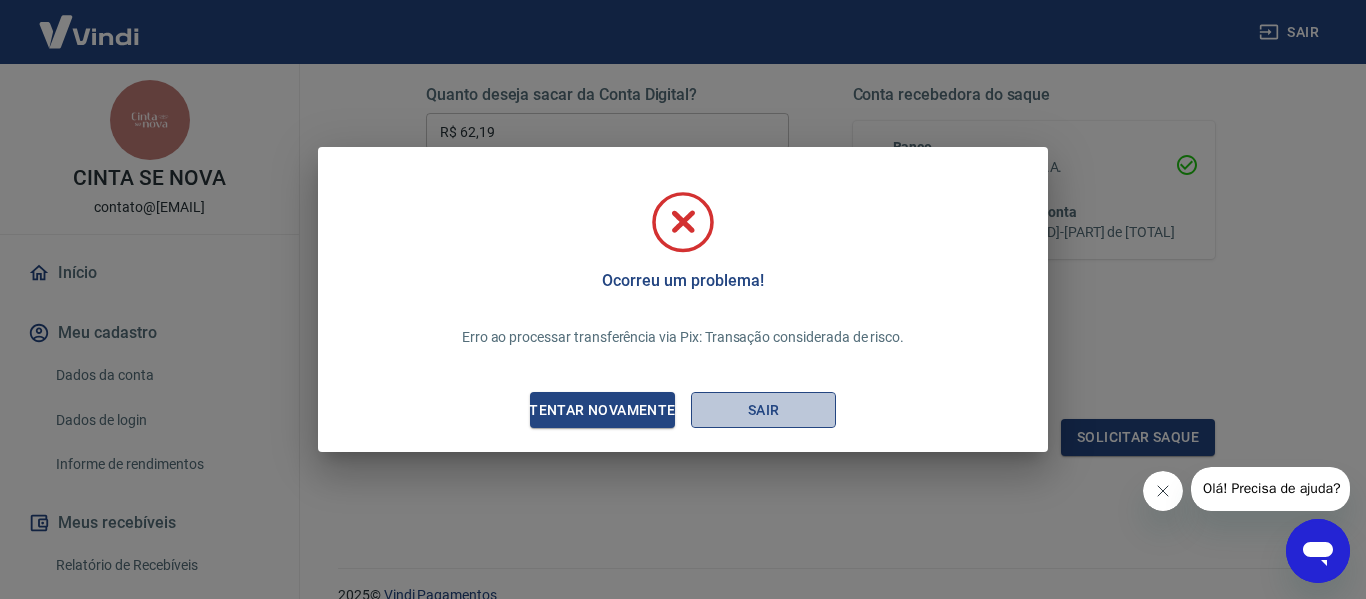 click on "Sair" at bounding box center (763, 410) 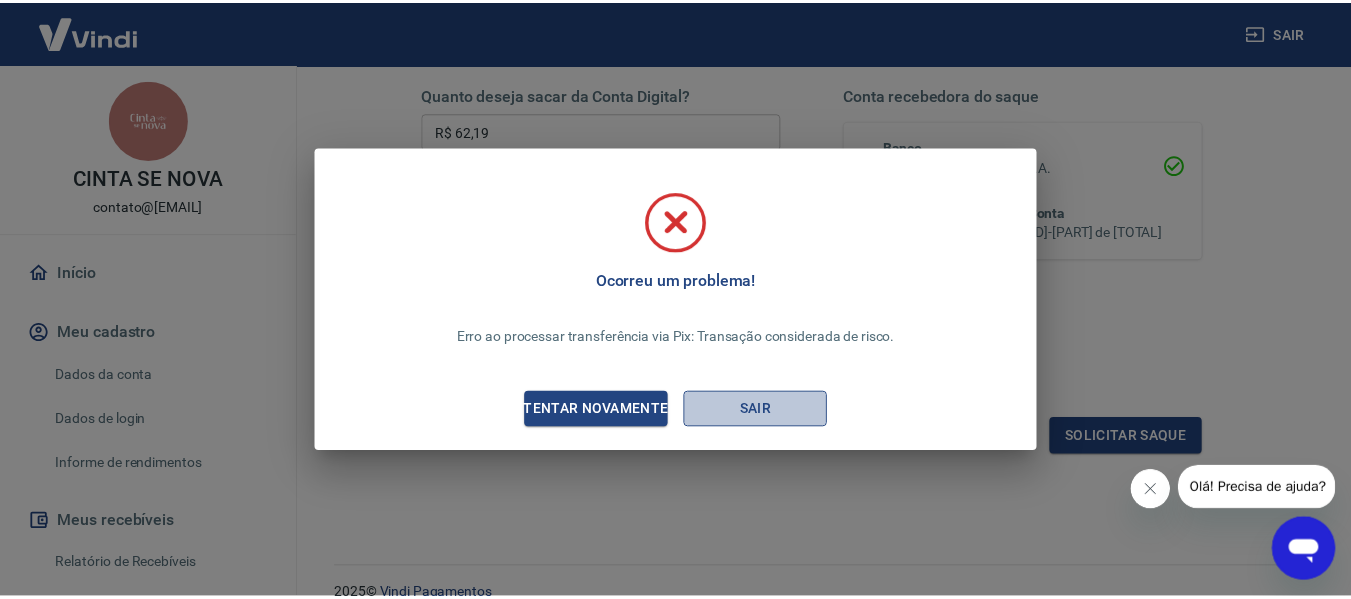 scroll, scrollTop: 0, scrollLeft: 0, axis: both 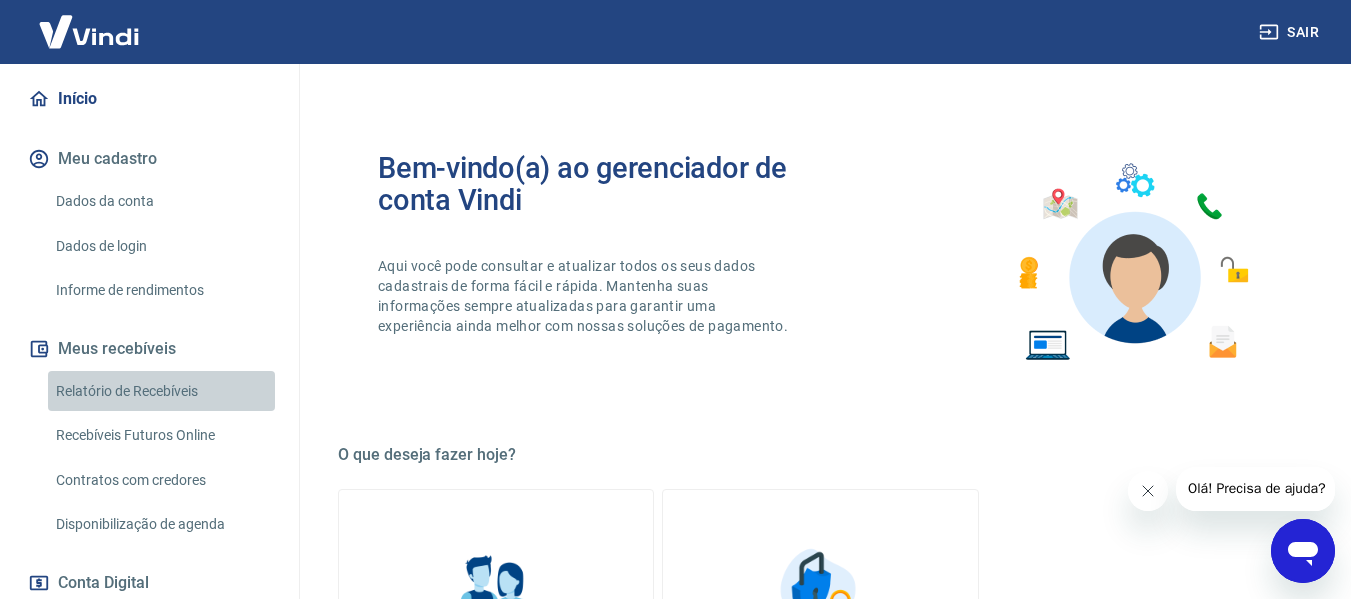 click on "Relatório de Recebíveis" at bounding box center [161, 391] 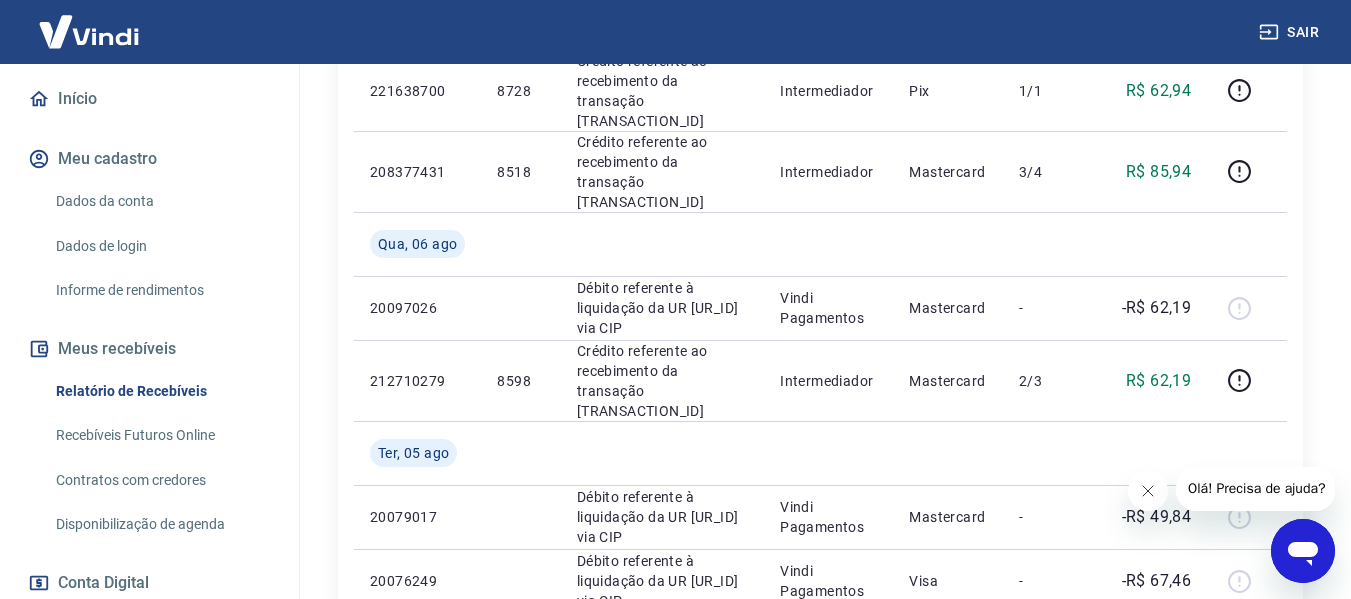 scroll, scrollTop: 609, scrollLeft: 0, axis: vertical 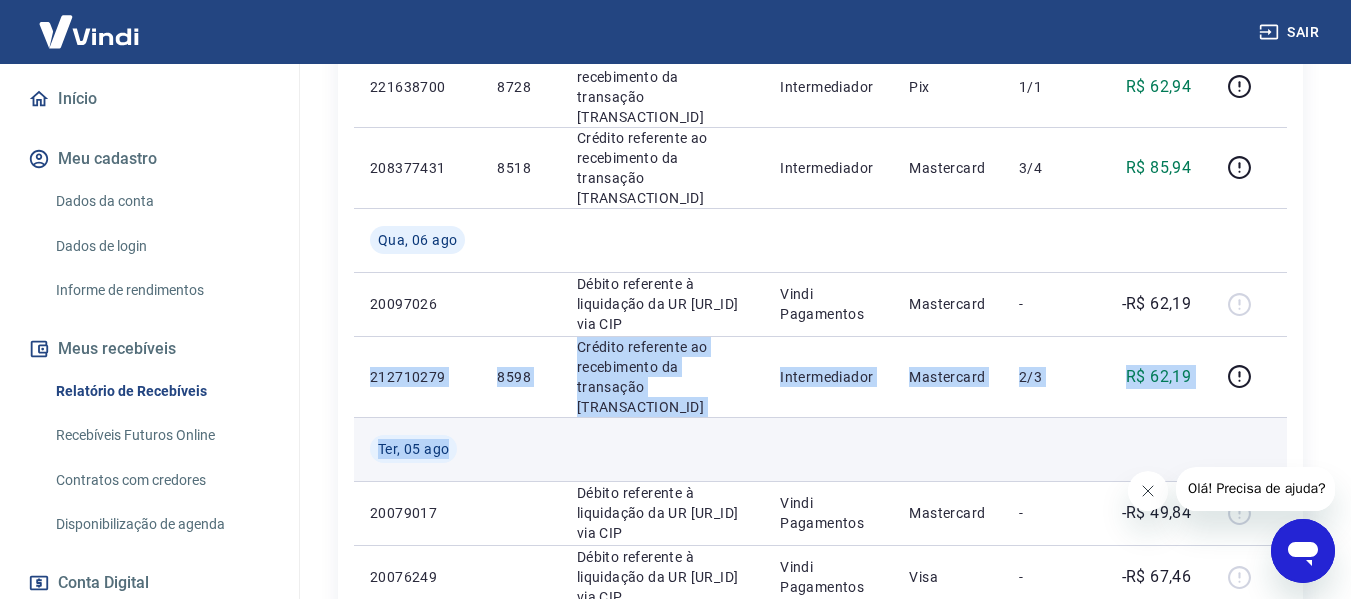 drag, startPoint x: 360, startPoint y: 333, endPoint x: 1140, endPoint y: 376, distance: 781.1844 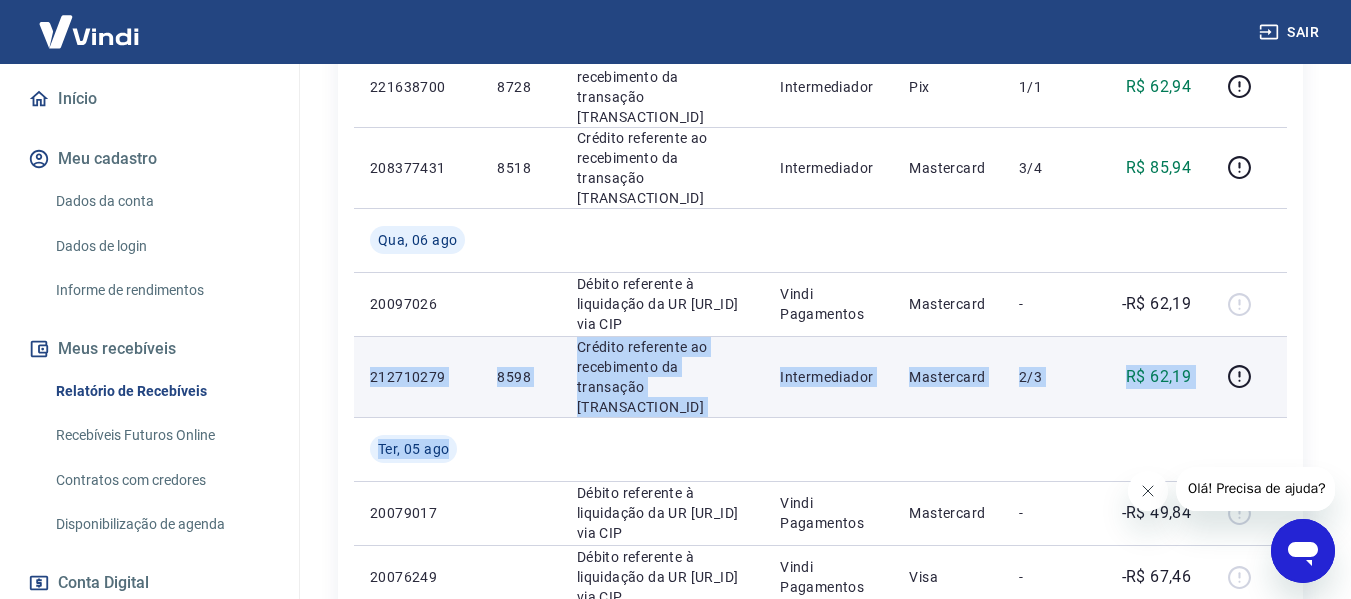 click on "R$ [PRICE]" at bounding box center [1150, 376] 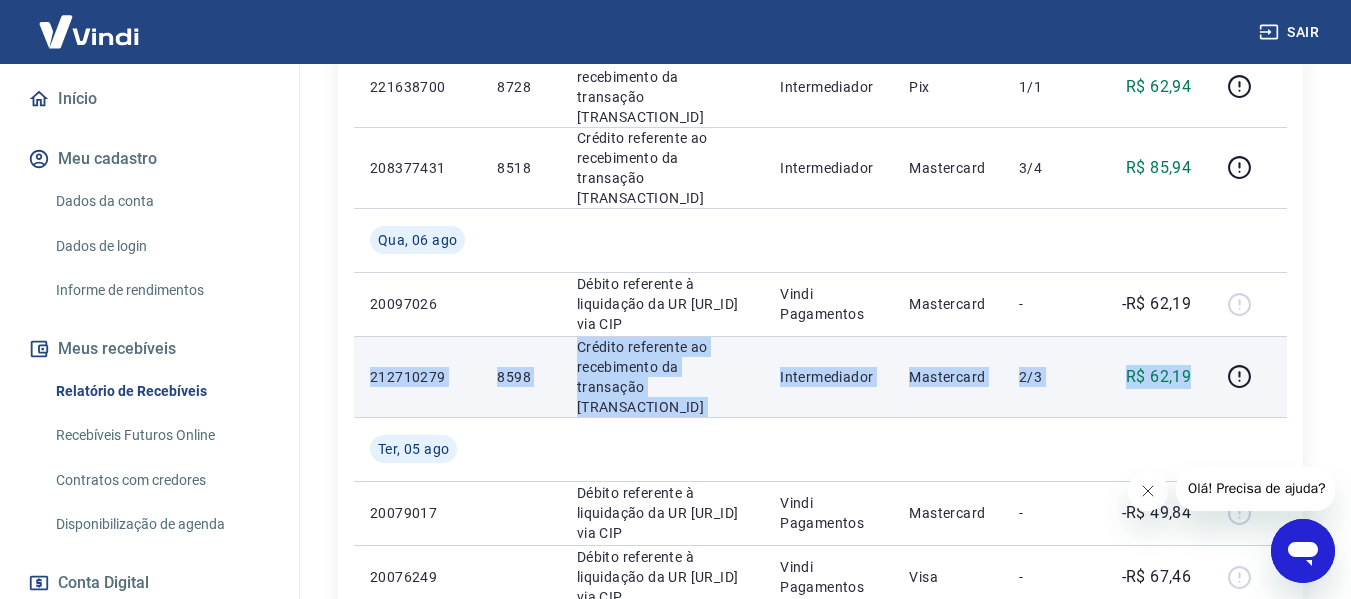 drag, startPoint x: 366, startPoint y: 333, endPoint x: 1201, endPoint y: 337, distance: 835.0096 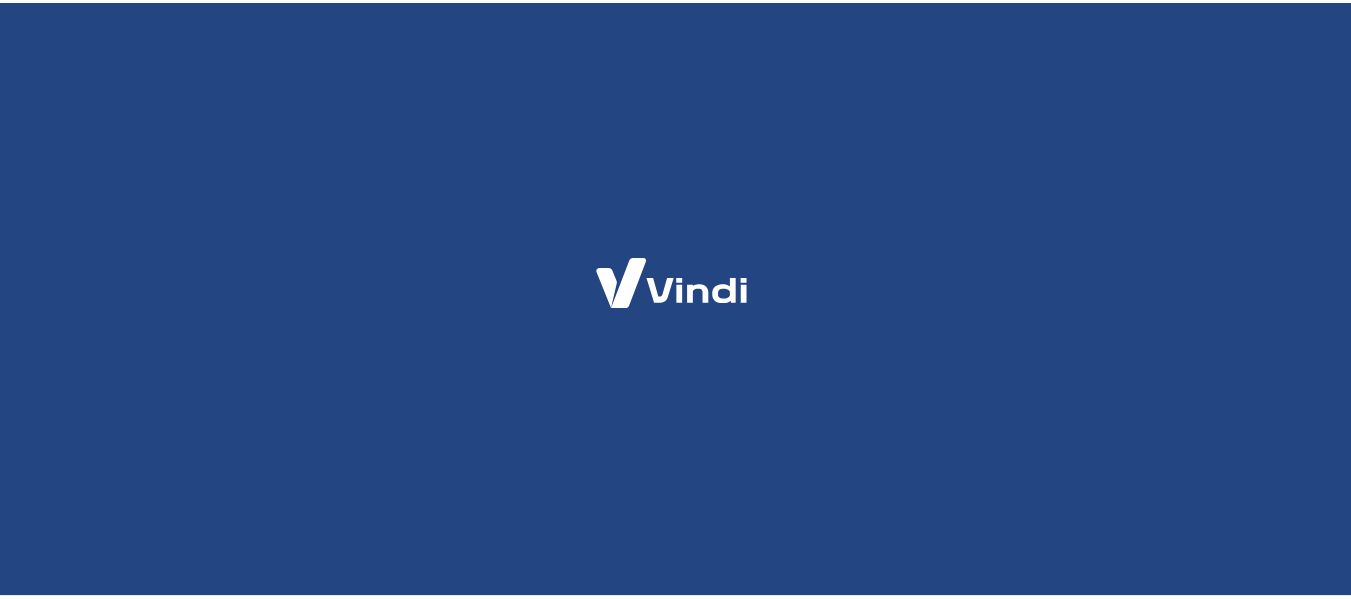 scroll, scrollTop: 0, scrollLeft: 0, axis: both 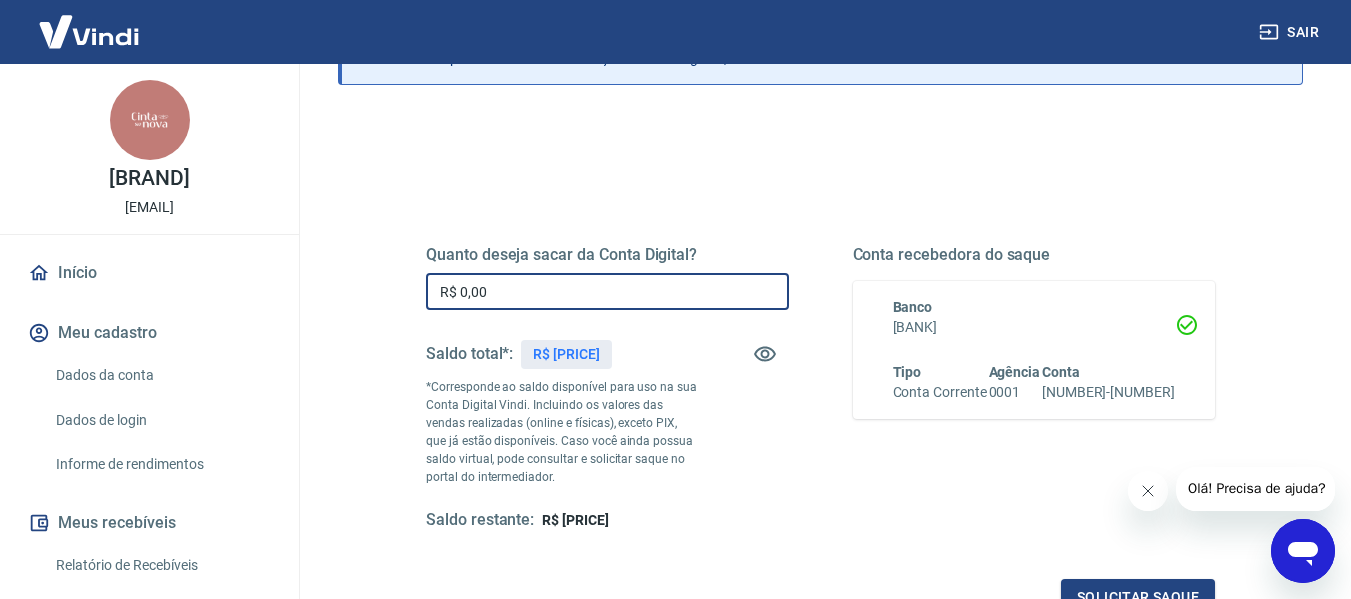 click on "R$ 0,00" at bounding box center [607, 291] 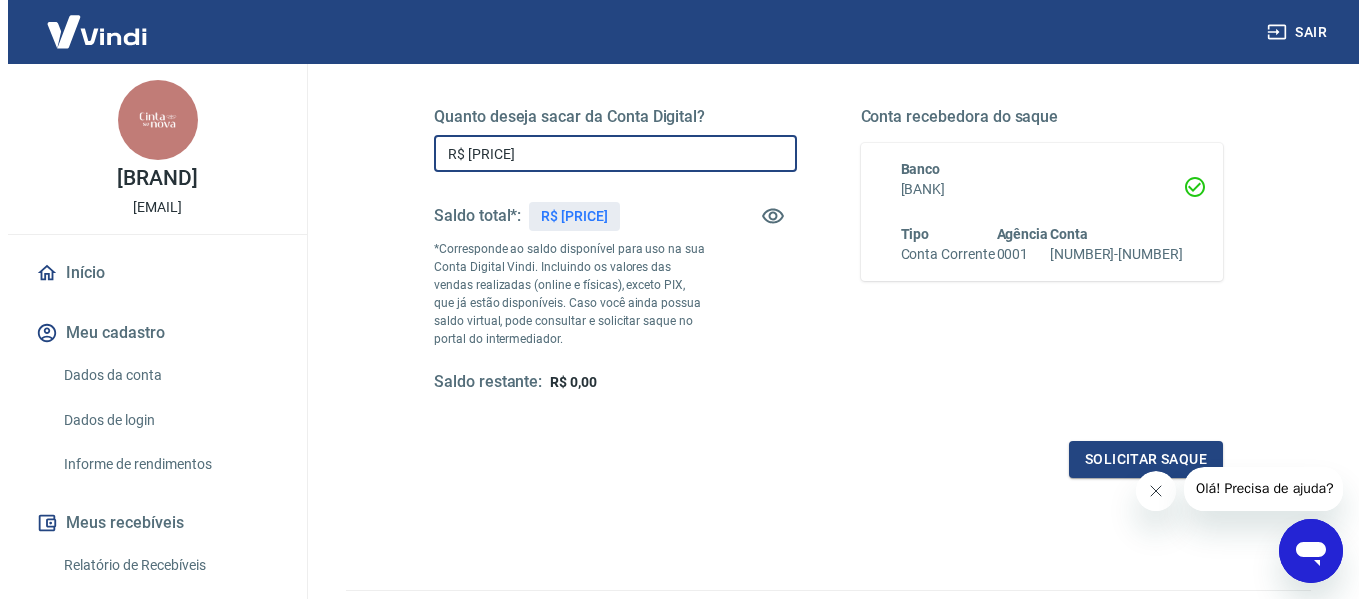 scroll, scrollTop: 306, scrollLeft: 0, axis: vertical 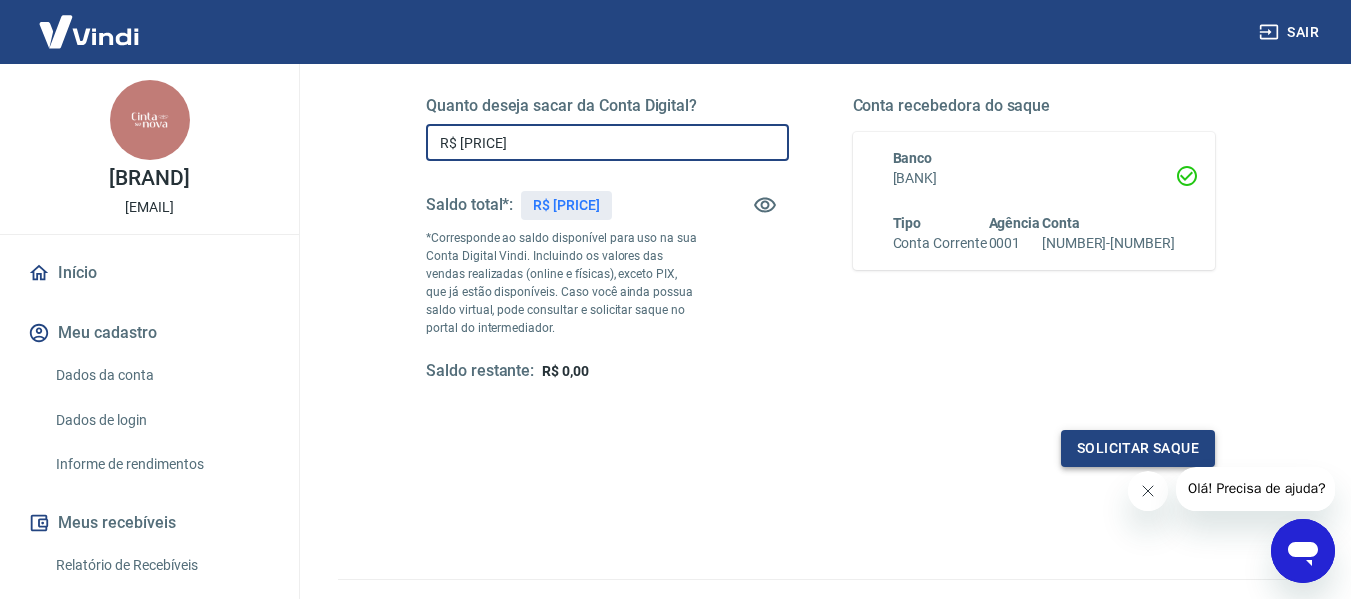 type on "R$ [PRICE]" 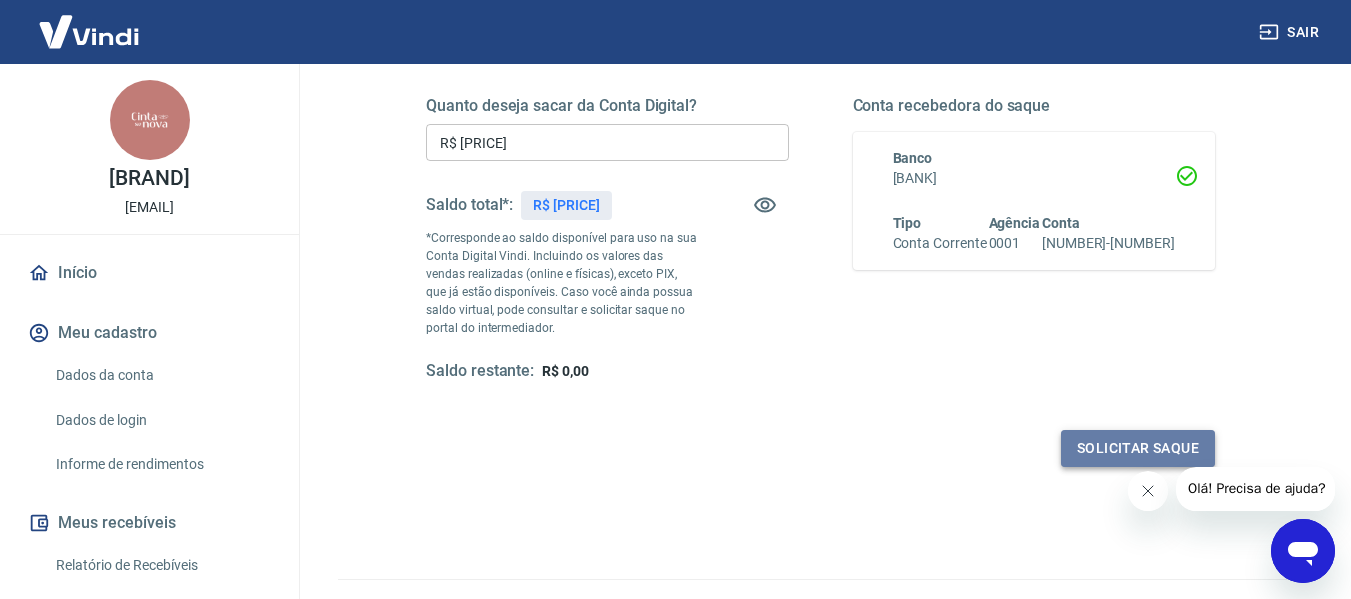 click on "Solicitar saque" at bounding box center [1138, 448] 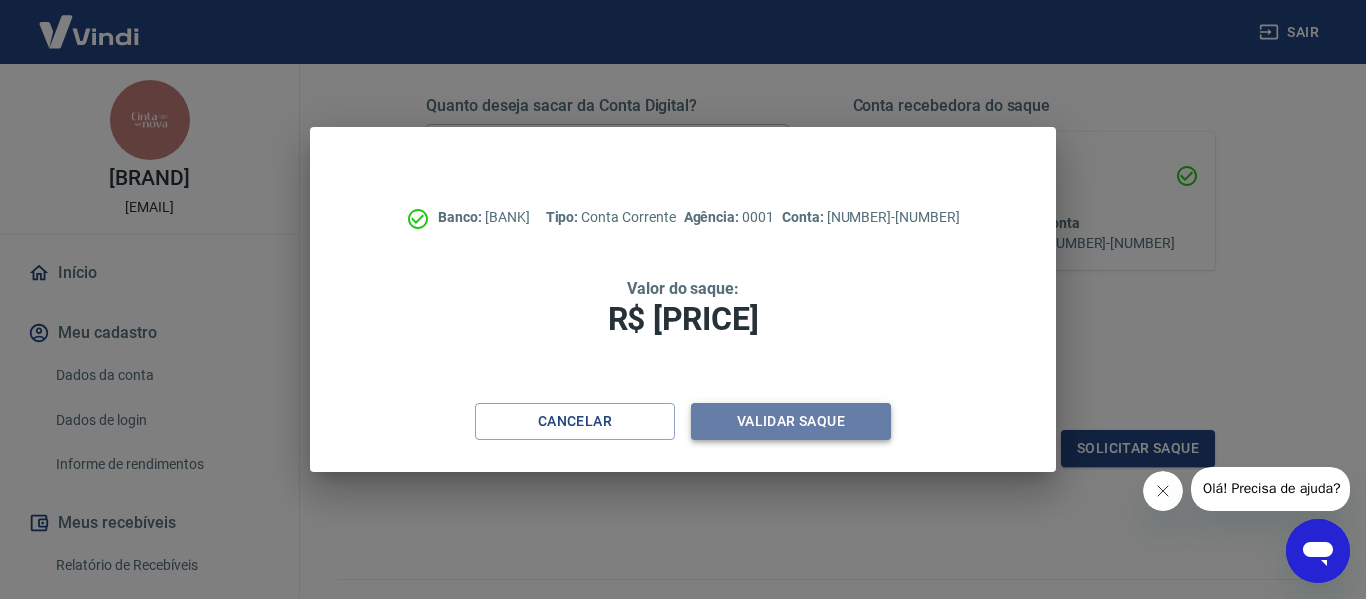 click on "Validar saque" at bounding box center (791, 421) 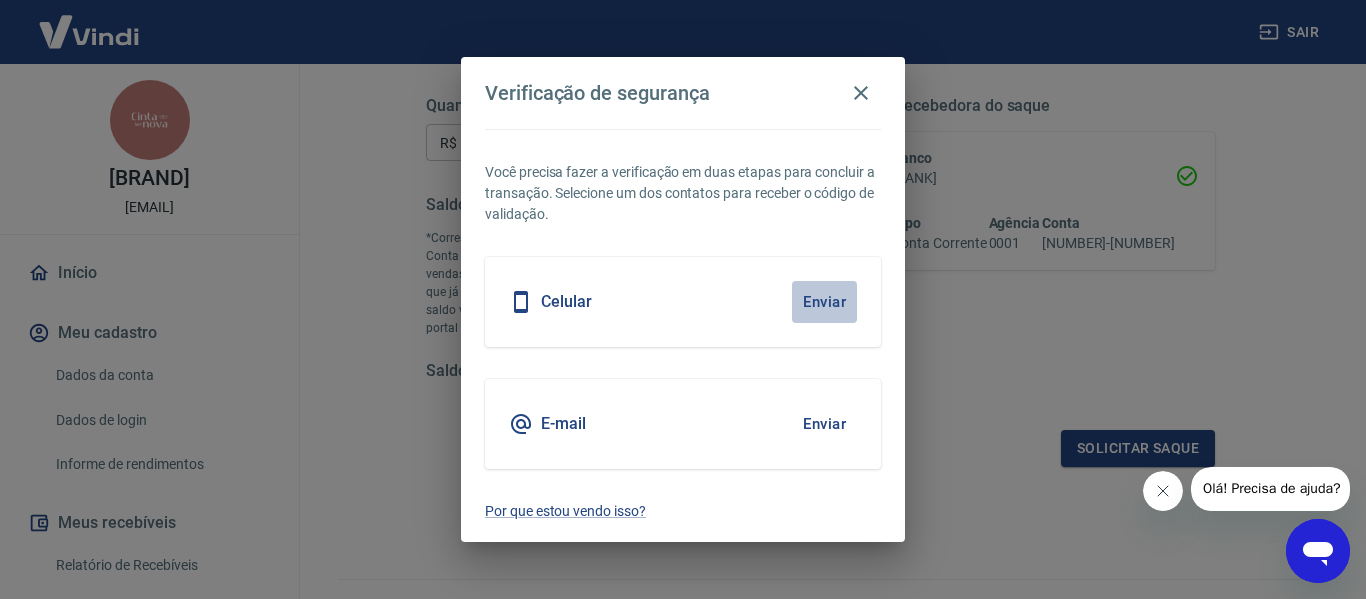 click on "Enviar" at bounding box center [824, 302] 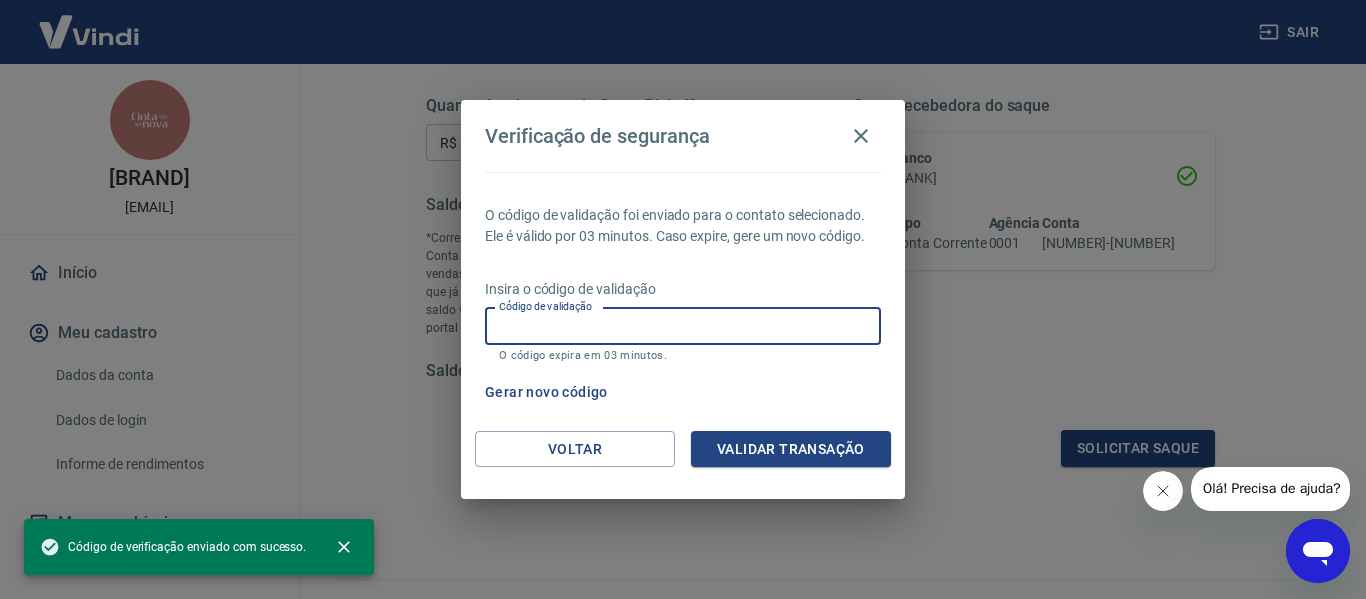 click on "Código de validação" at bounding box center (683, 326) 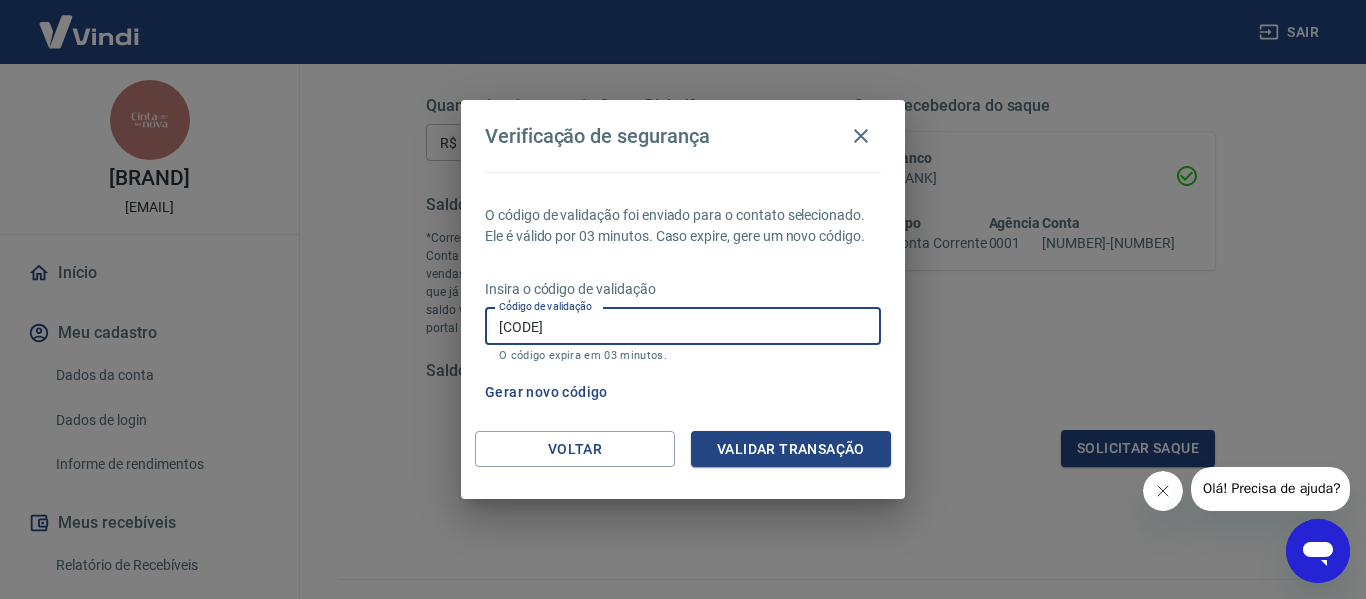 type on "[CODE]" 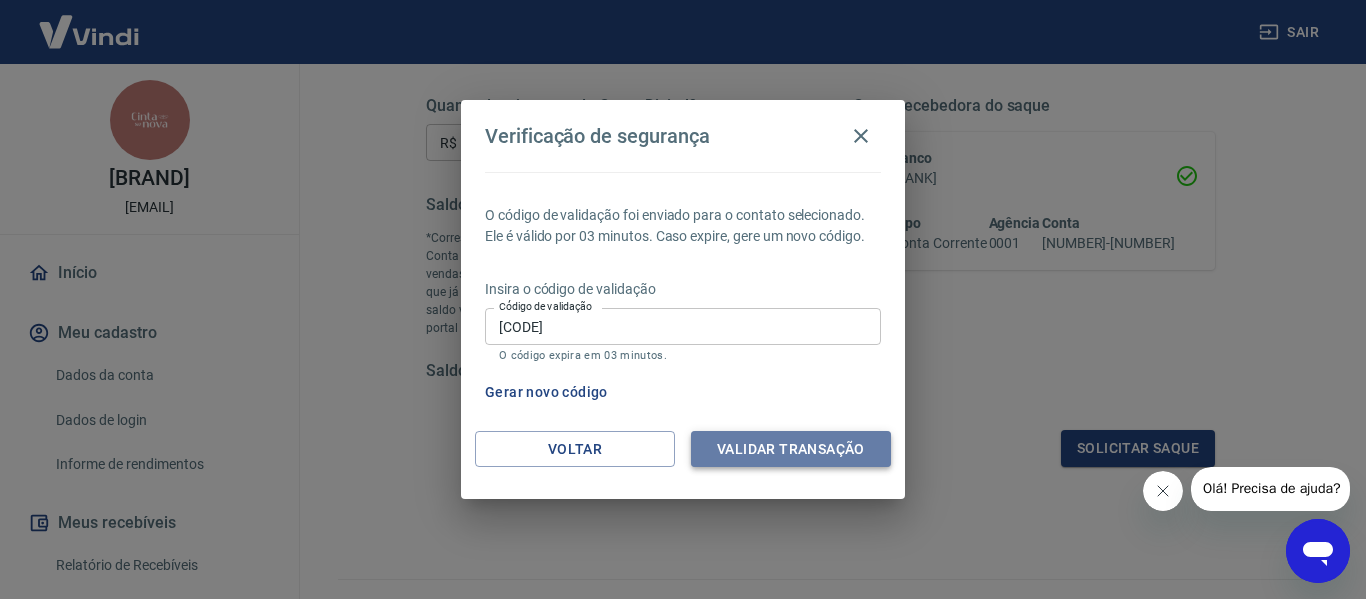 click on "Validar transação" at bounding box center [791, 449] 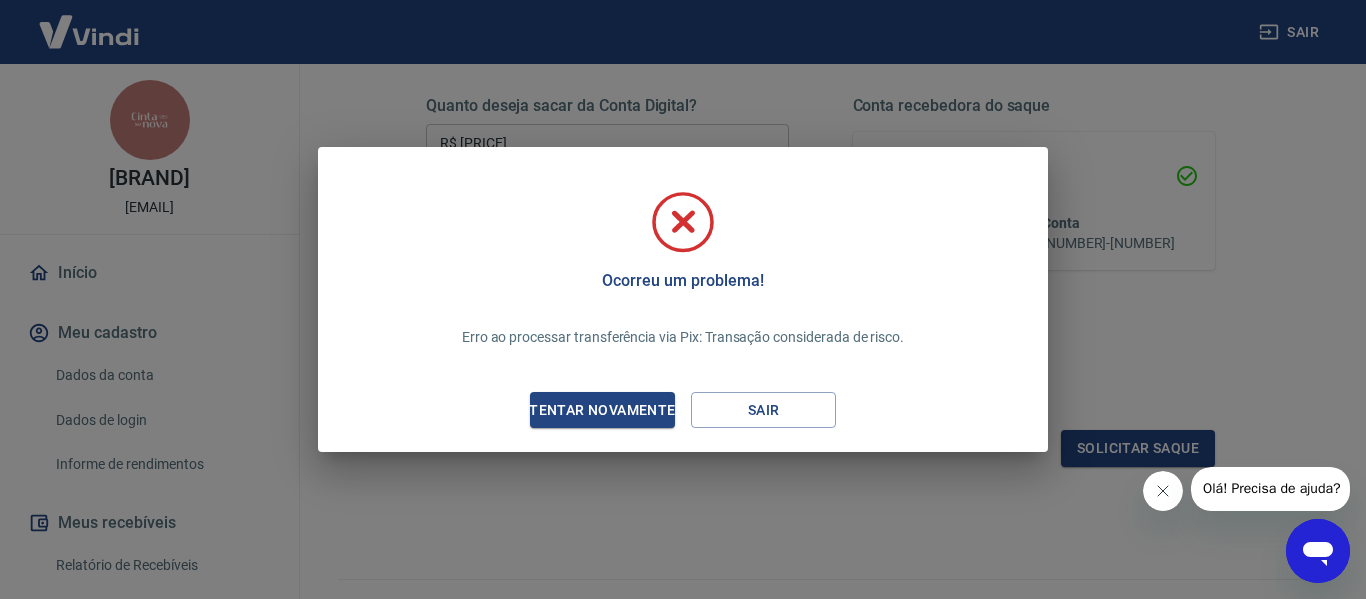 click 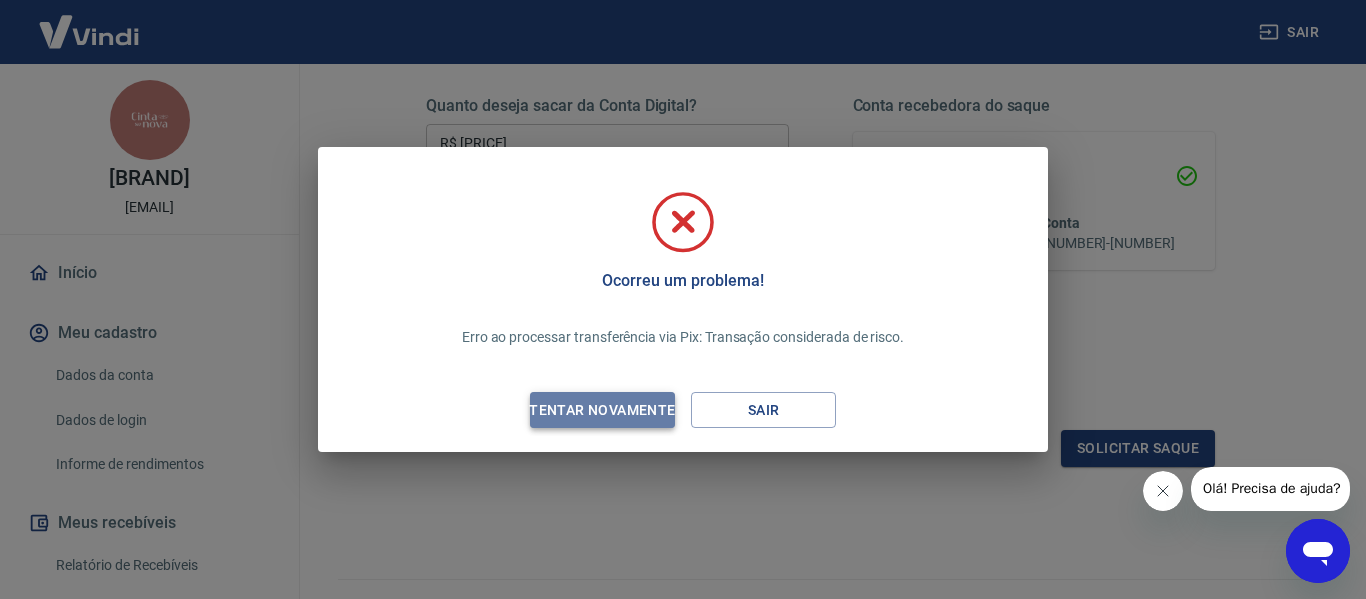 click on "Tentar novamente" at bounding box center [602, 410] 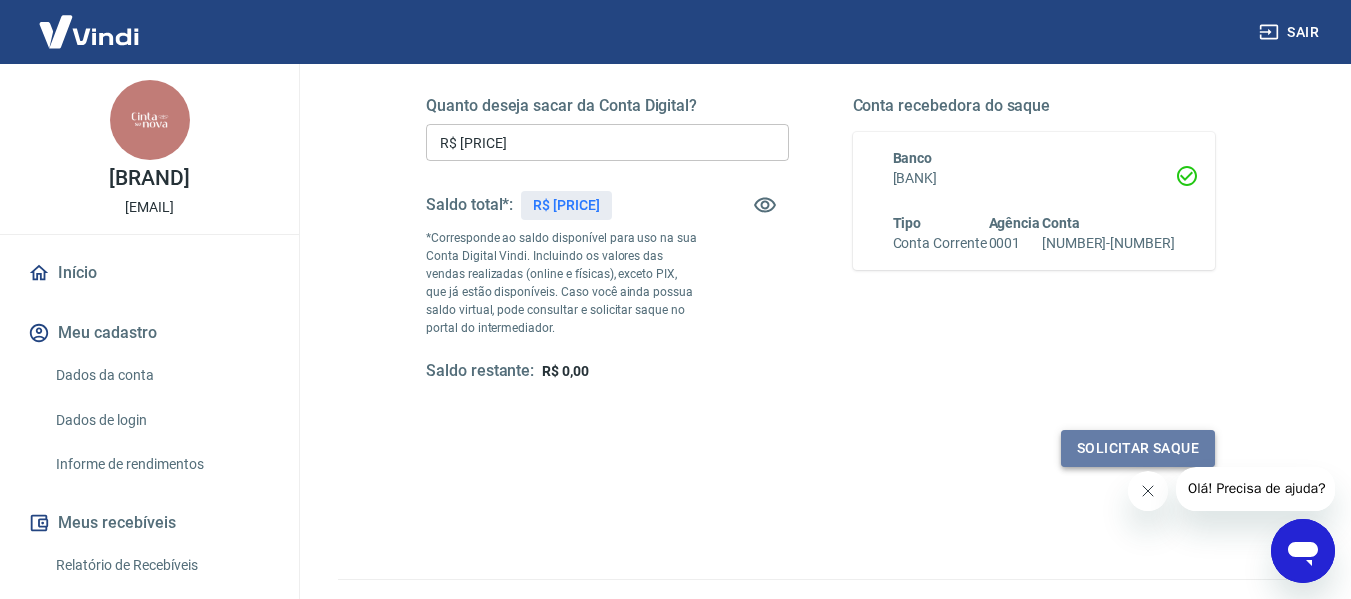 click on "Solicitar saque" at bounding box center [1138, 448] 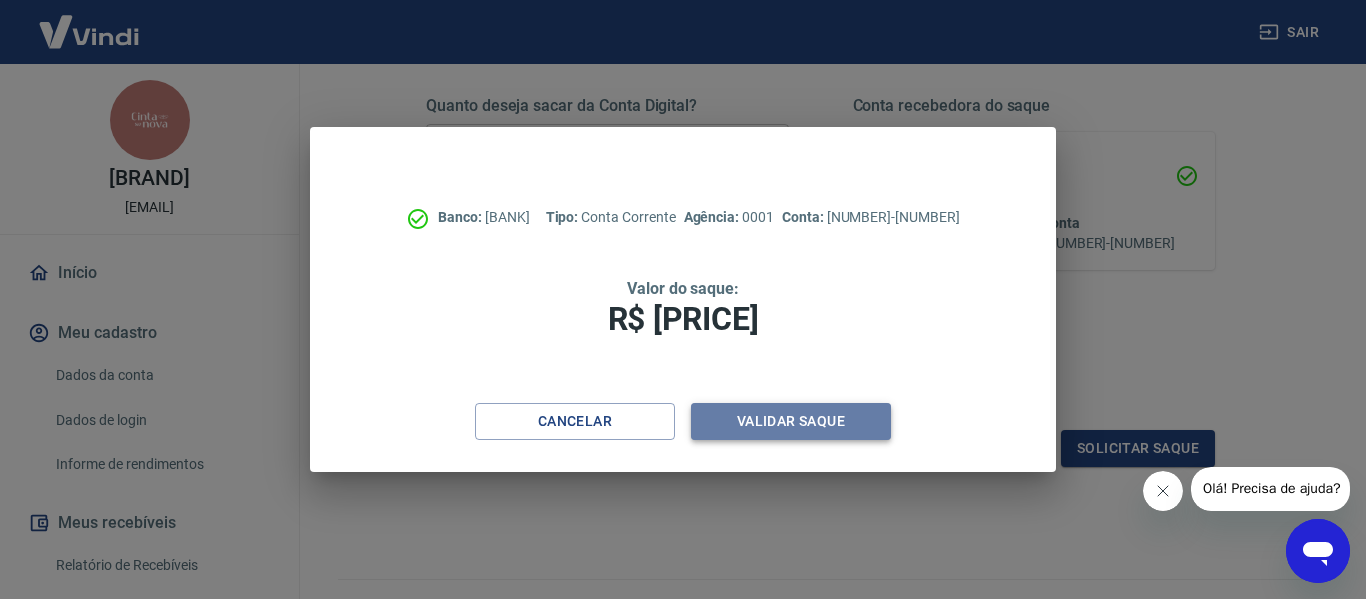 click on "Validar saque" at bounding box center (791, 421) 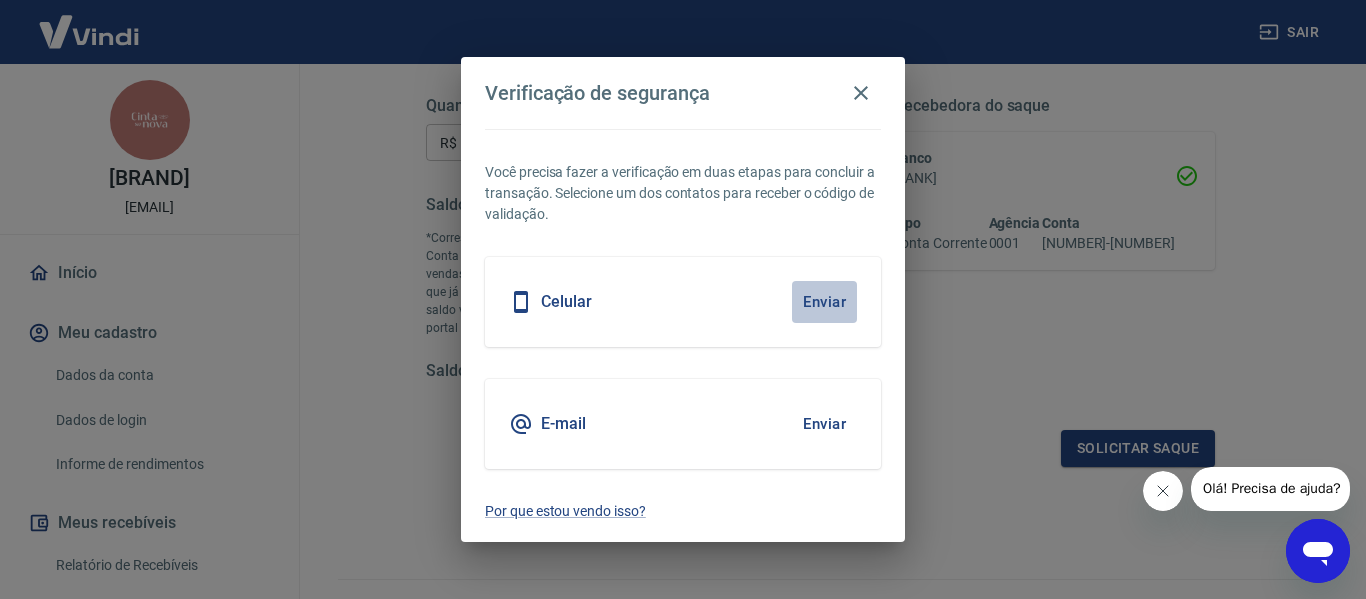 click on "Enviar" at bounding box center (824, 302) 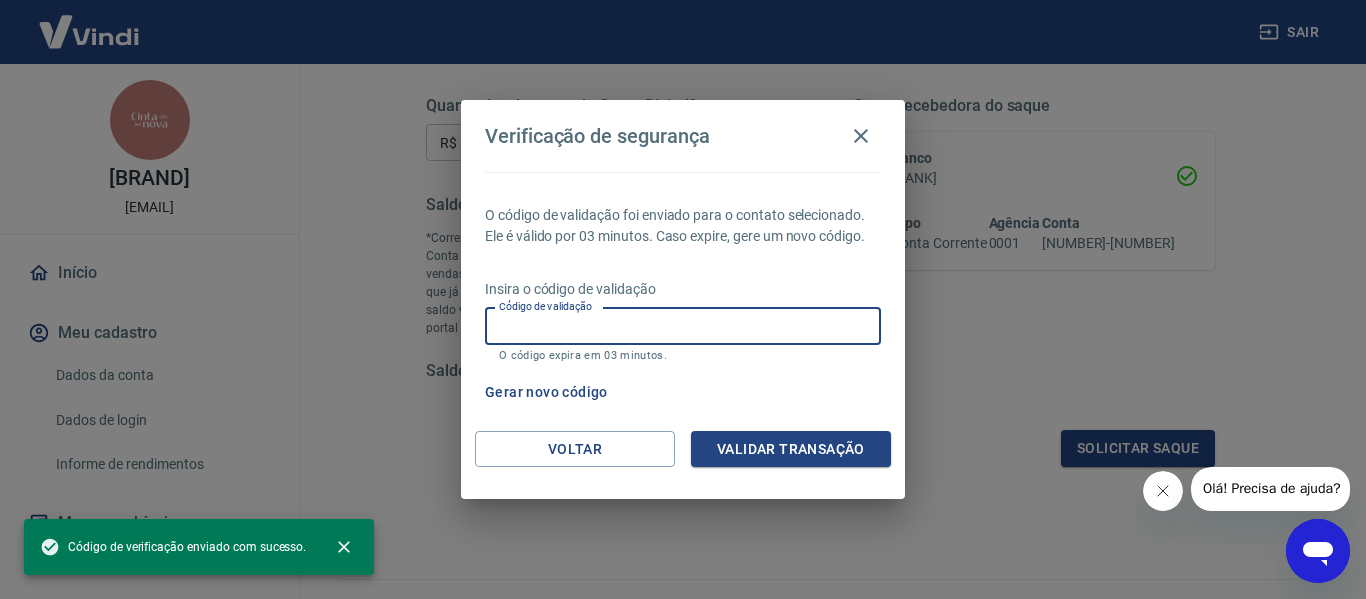 click on "Código de validação" at bounding box center (683, 326) 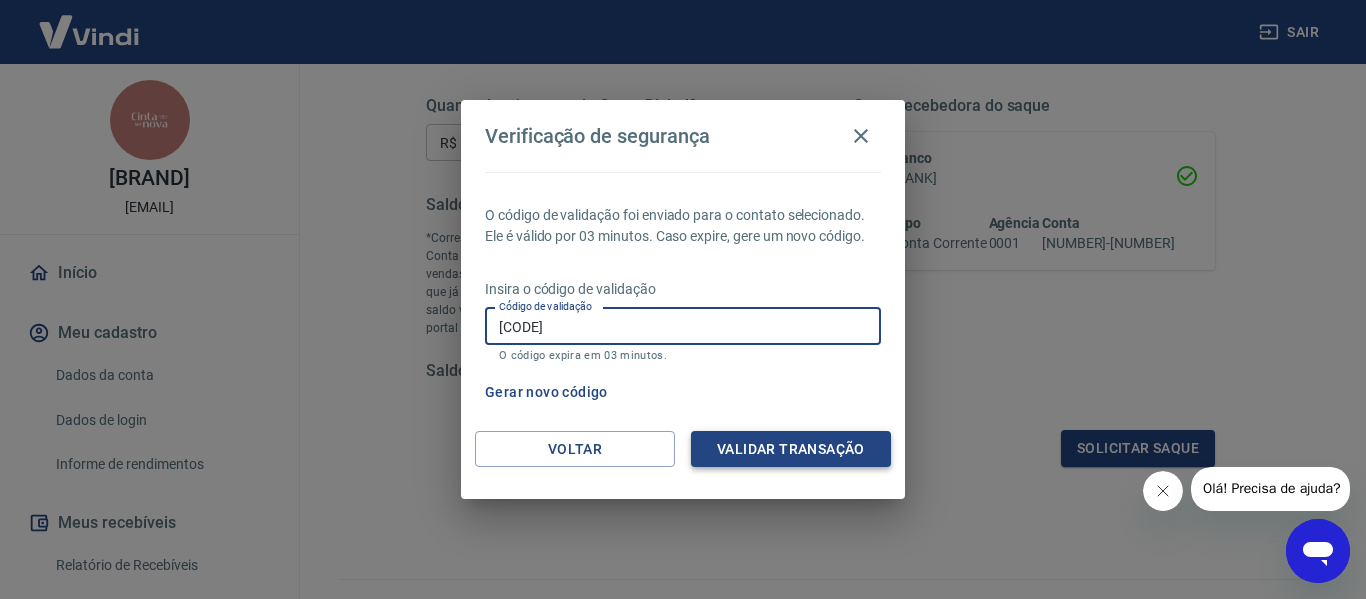 click on "Validar transação" at bounding box center [791, 449] 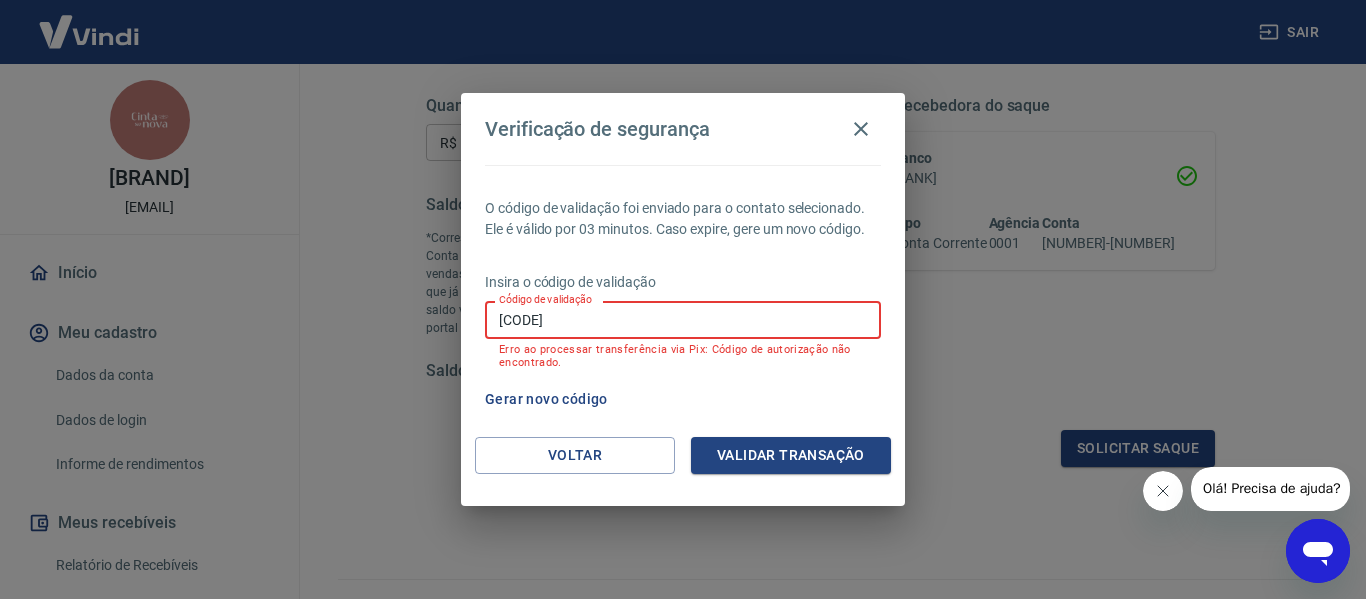 click on "[CODE]" at bounding box center [683, 319] 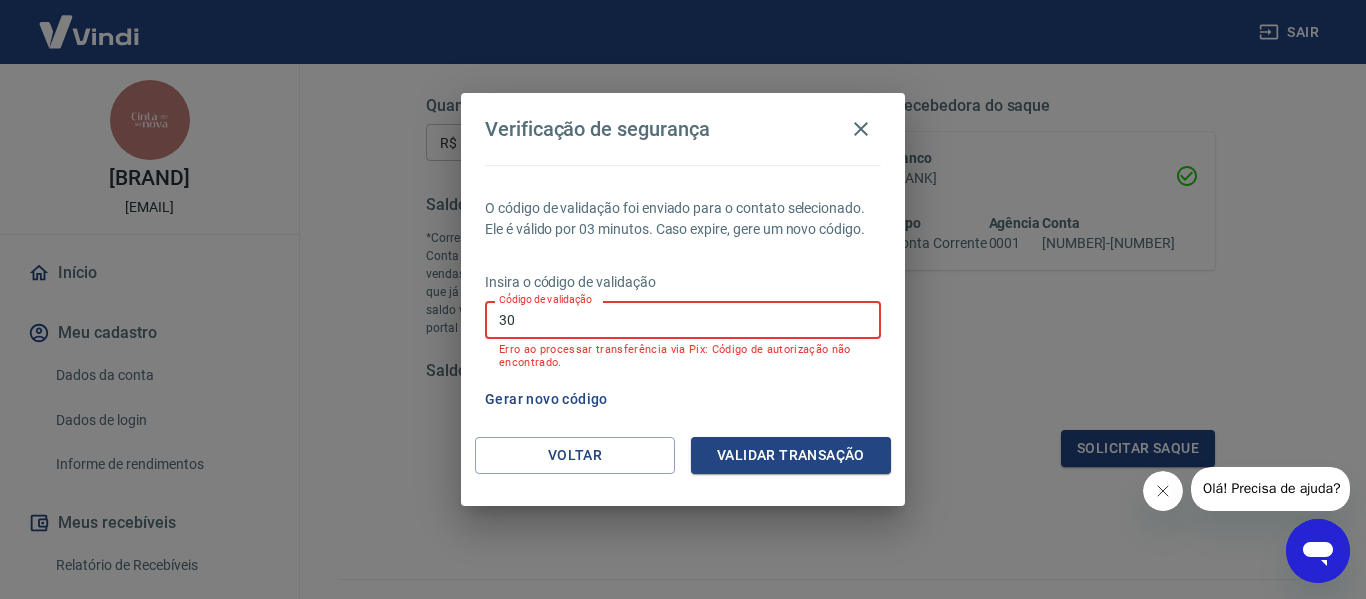 type on "3" 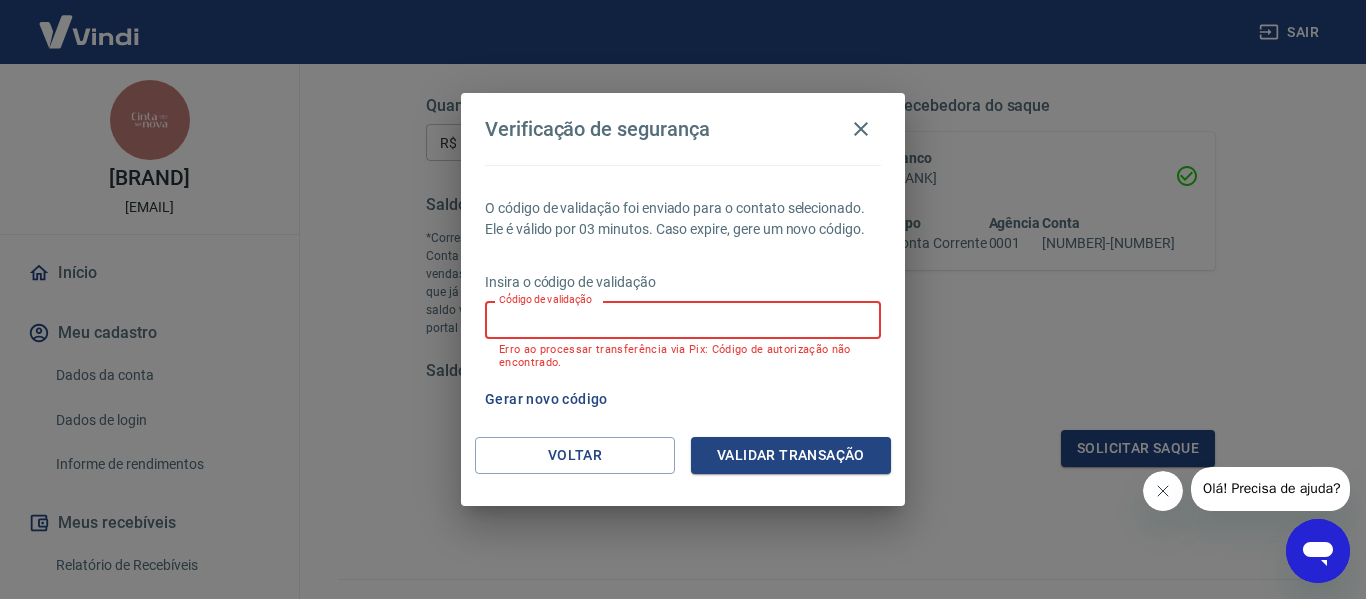 type 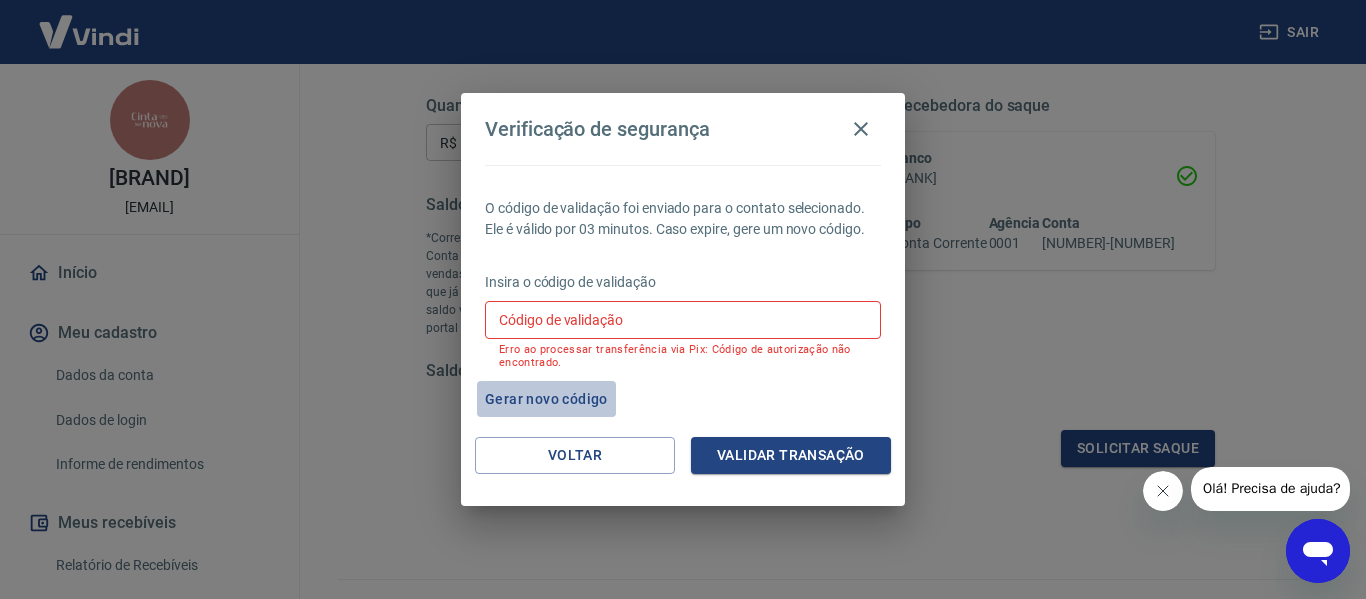 click on "Gerar novo código" at bounding box center [546, 399] 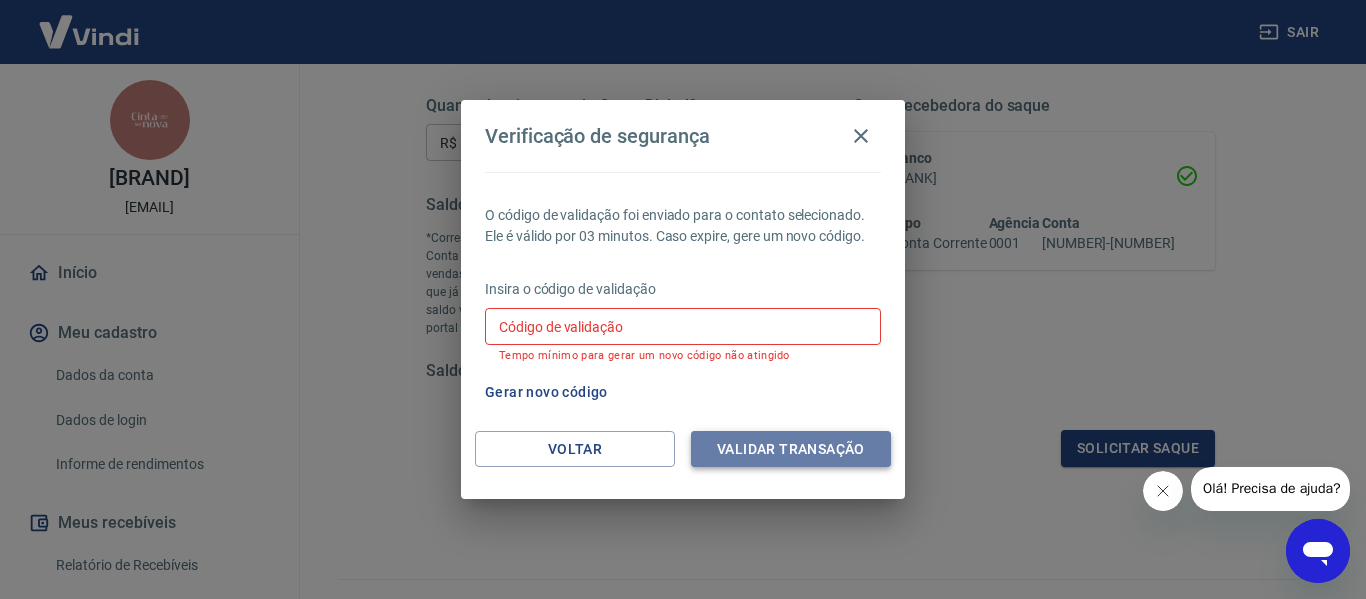 click on "Validar transação" at bounding box center [791, 449] 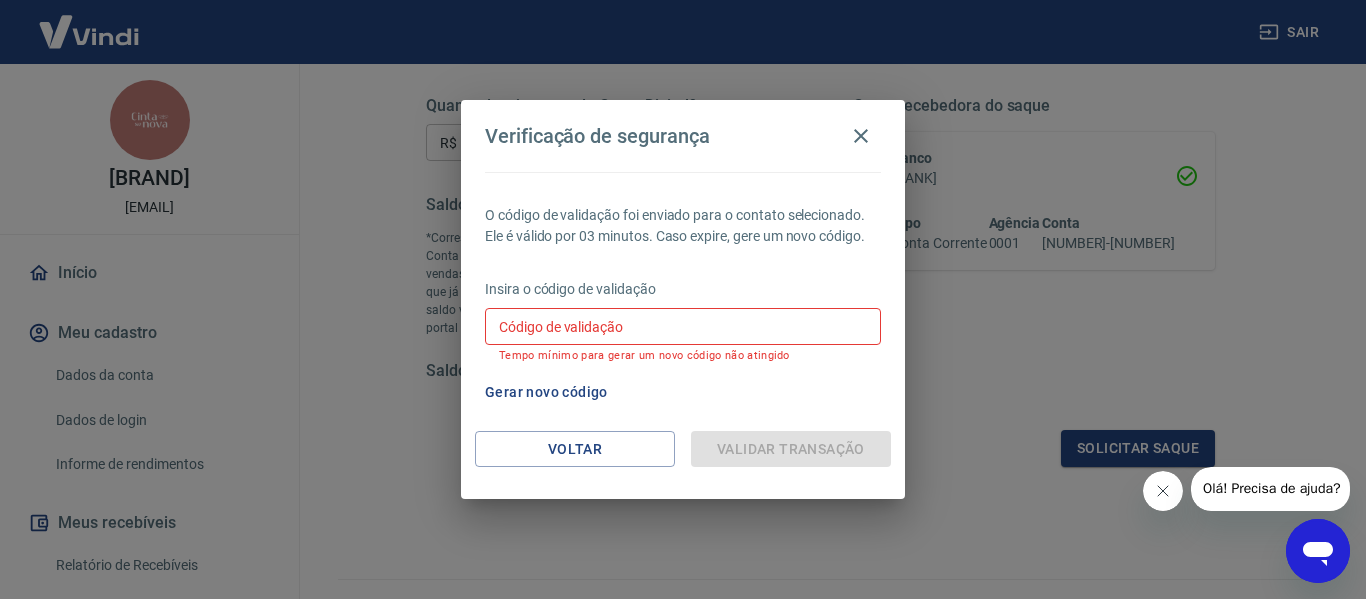 click on "Código de validação" at bounding box center (683, 326) 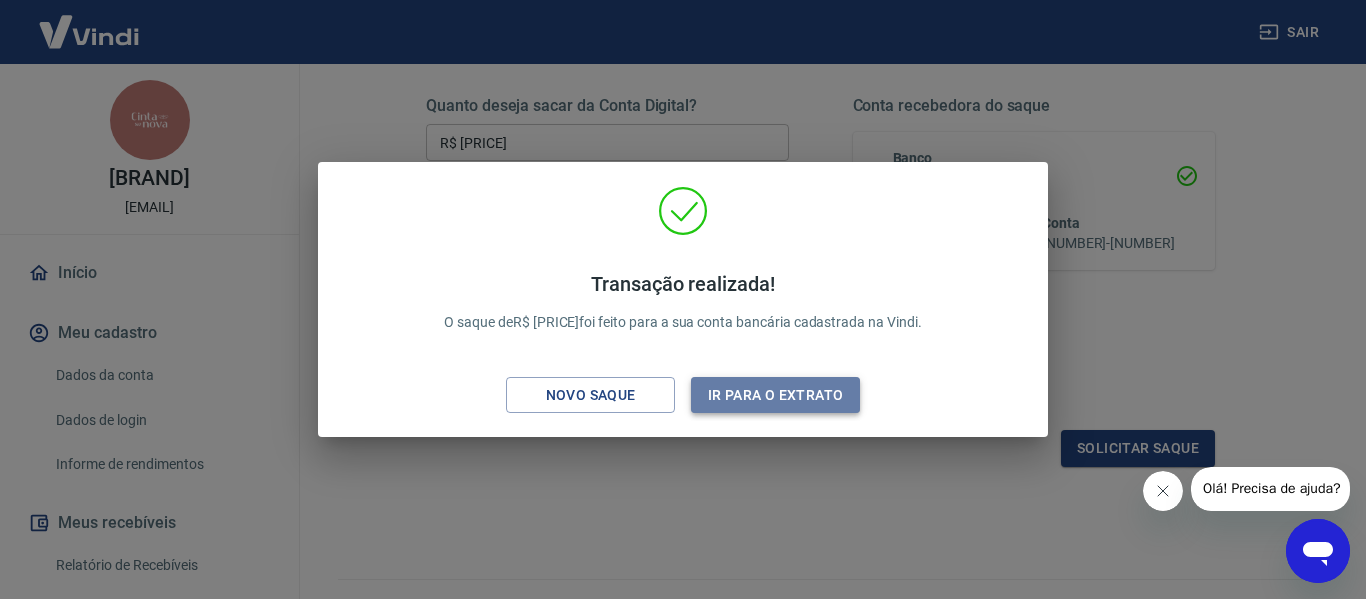 click on "Ir para o extrato" at bounding box center [775, 395] 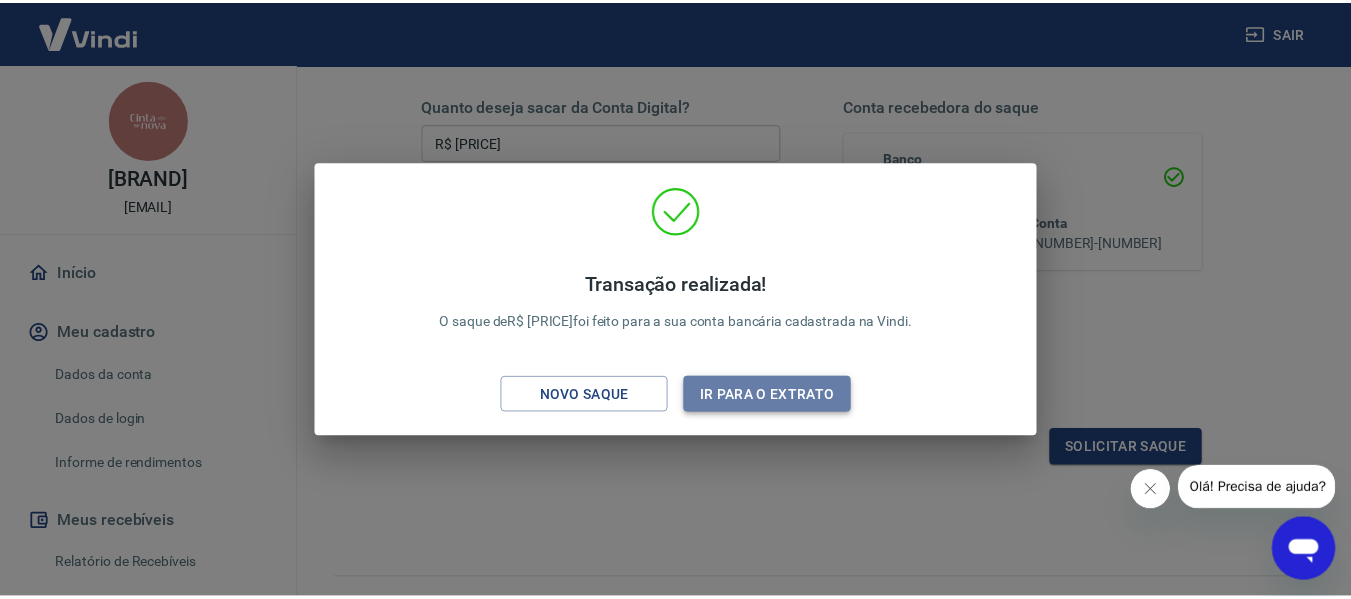 scroll, scrollTop: 0, scrollLeft: 0, axis: both 